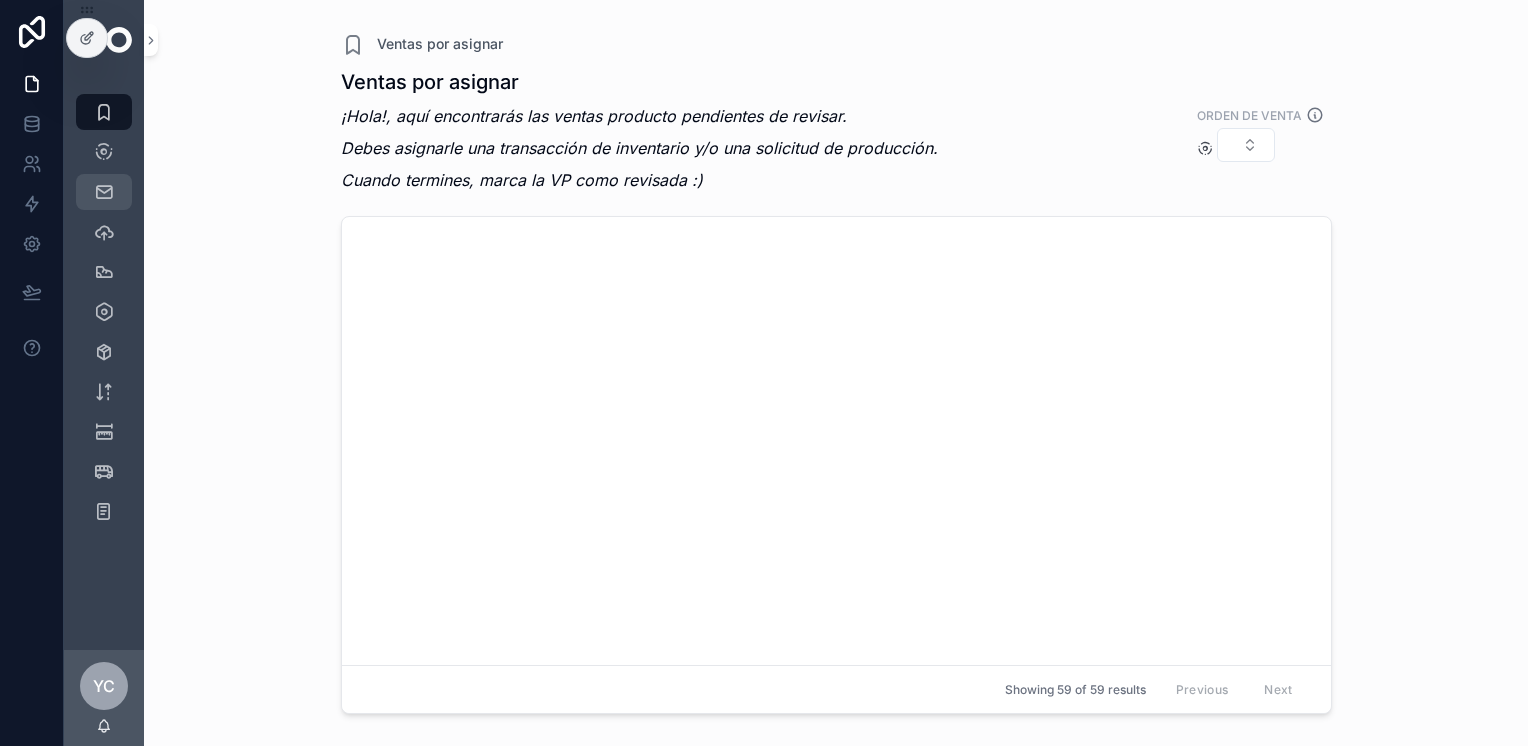 scroll, scrollTop: 0, scrollLeft: 0, axis: both 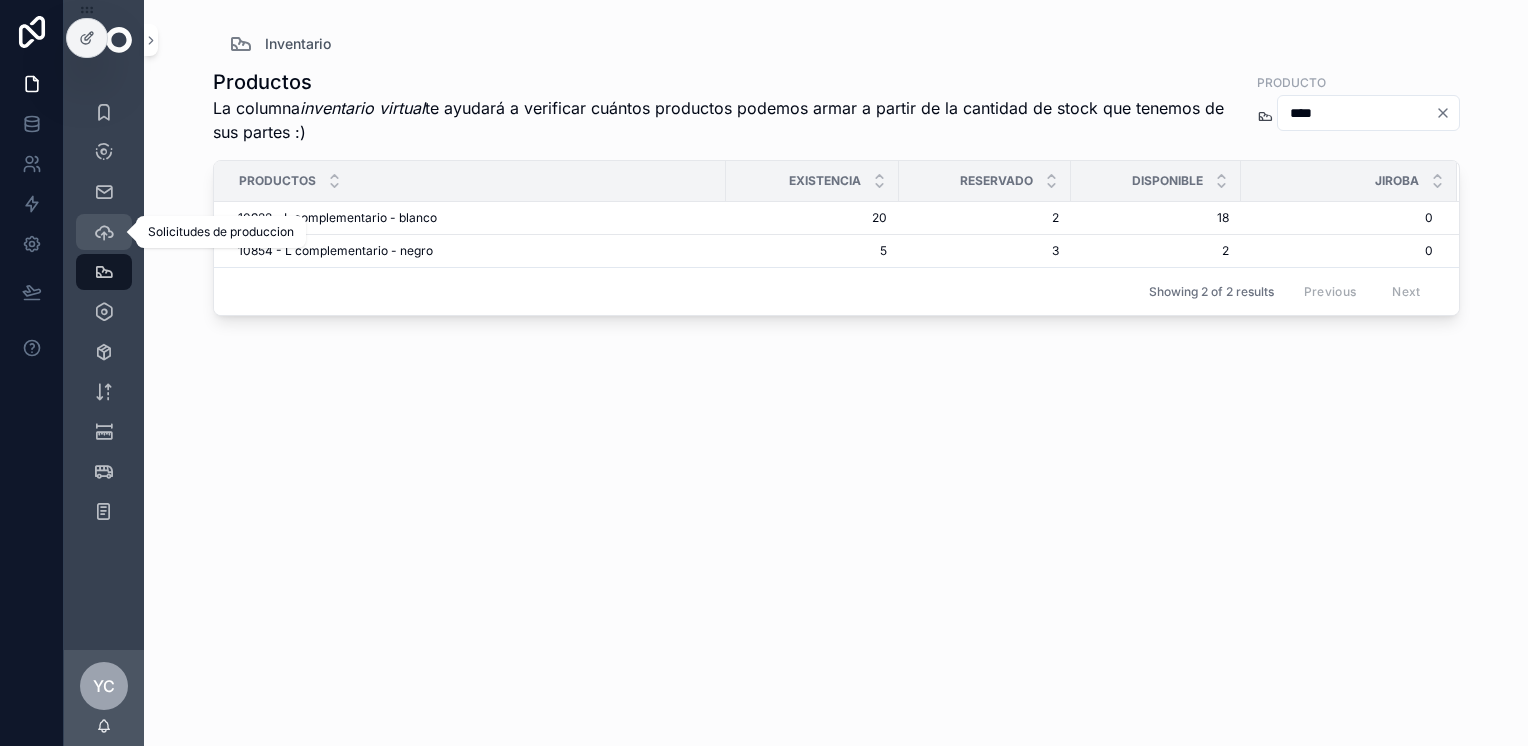 drag, startPoint x: 100, startPoint y: 229, endPoint x: 268, endPoint y: 223, distance: 168.1071 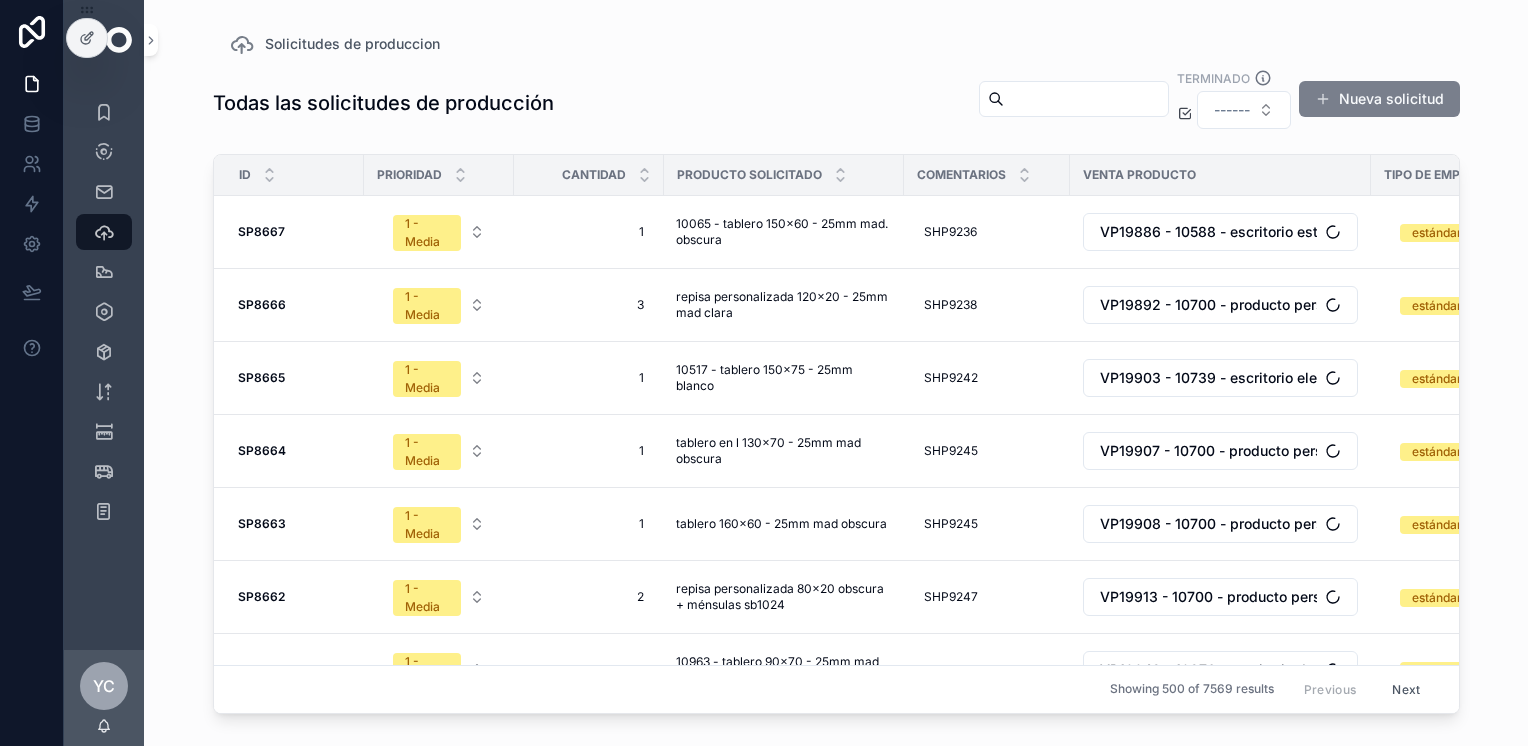 click on "Nueva solicitud" at bounding box center (1379, 99) 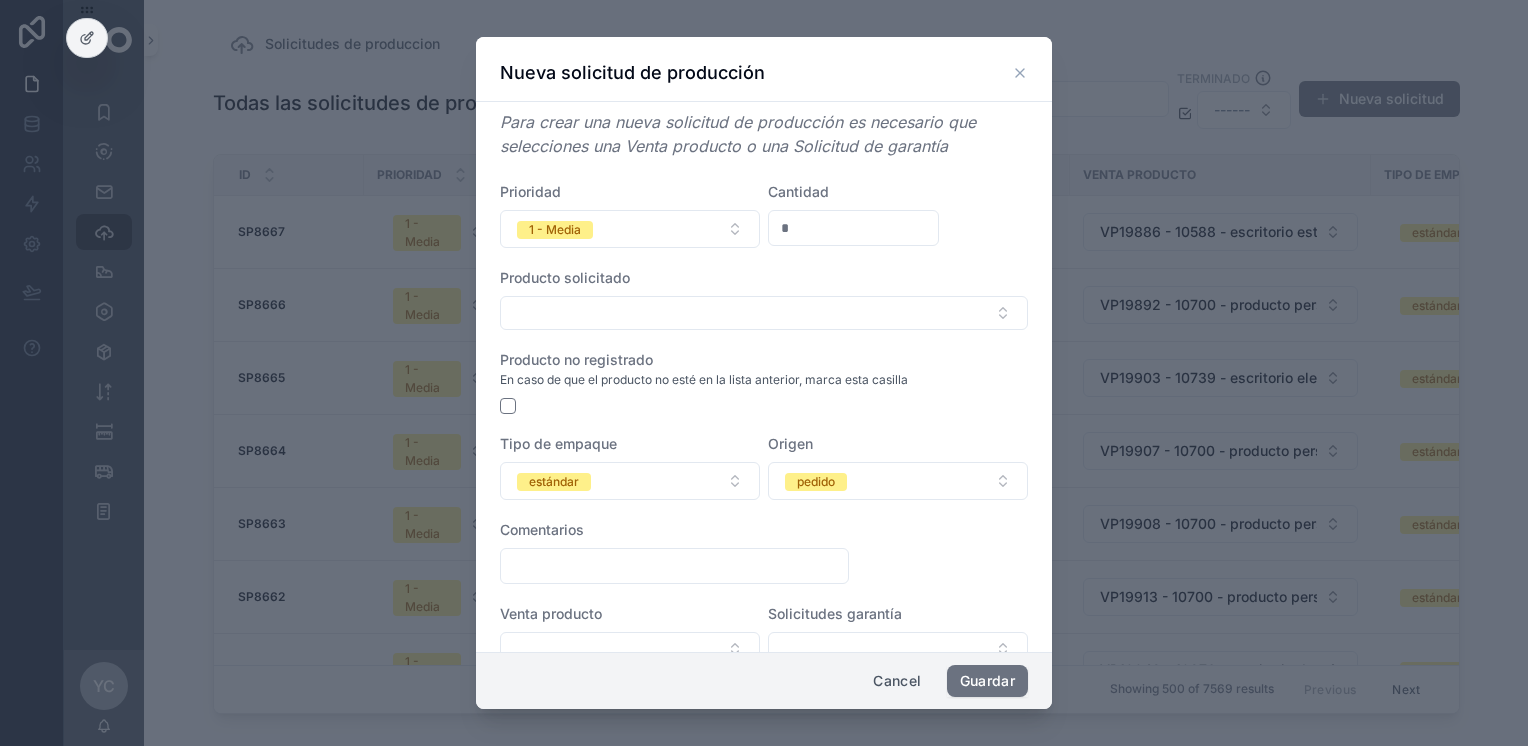 click on "*" at bounding box center [853, 228] 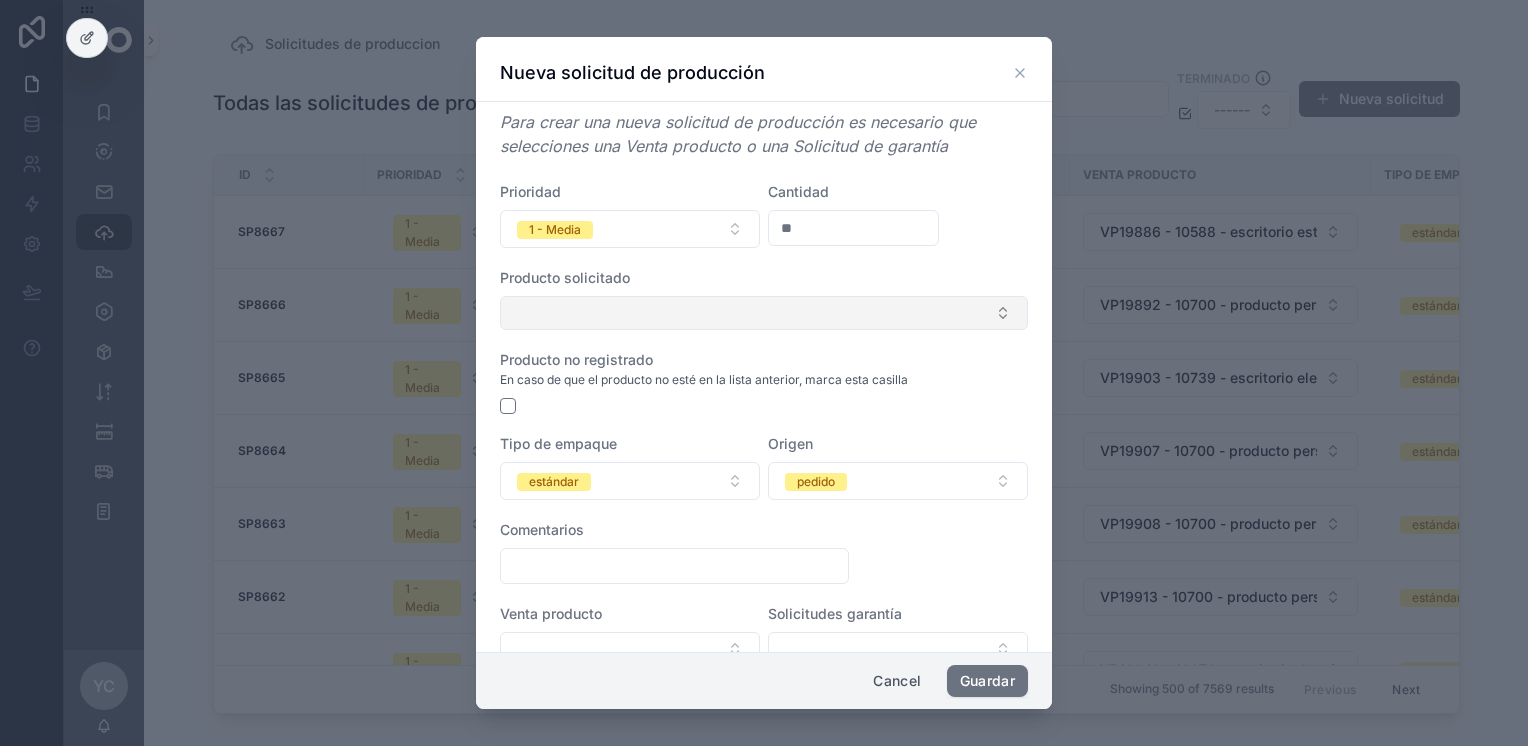 type on "**" 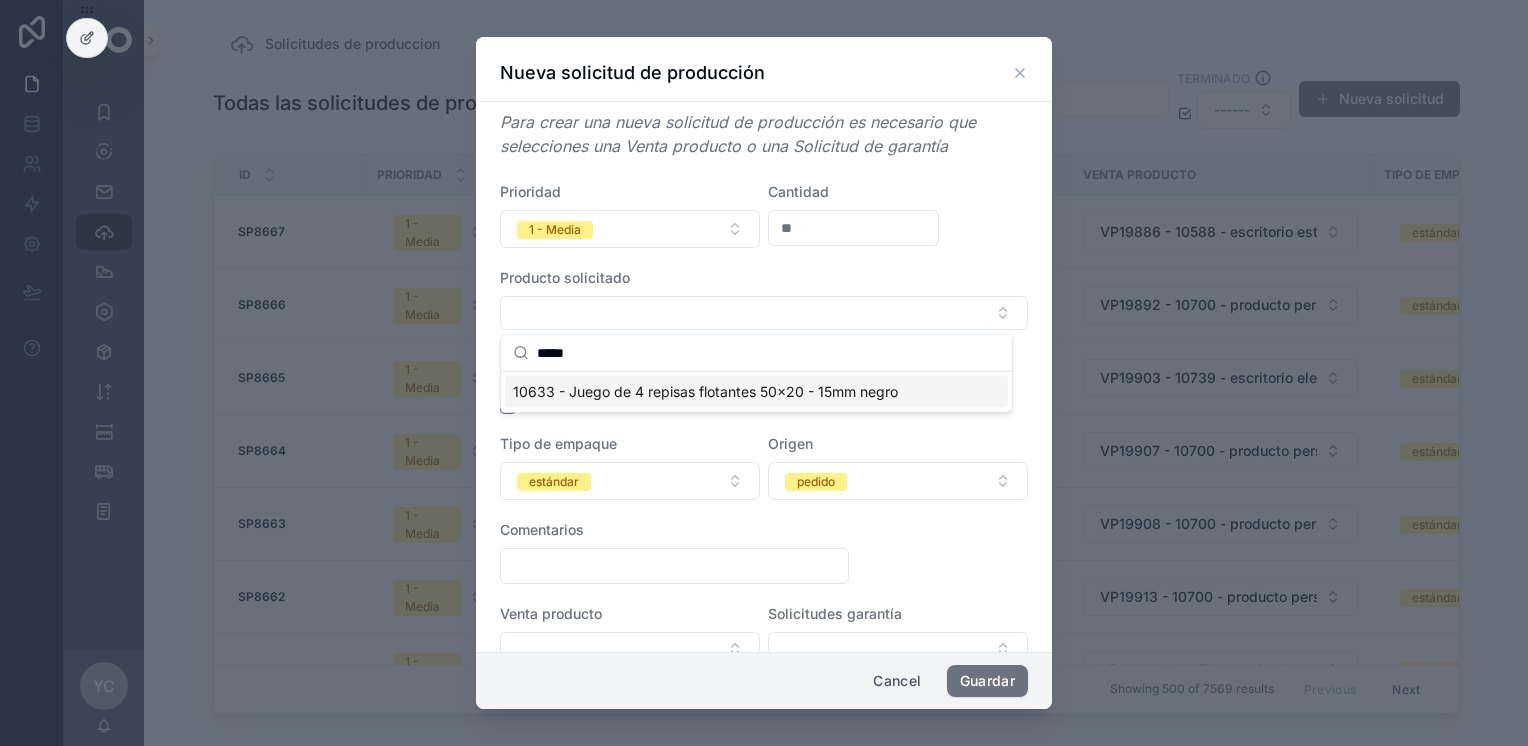 type on "*****" 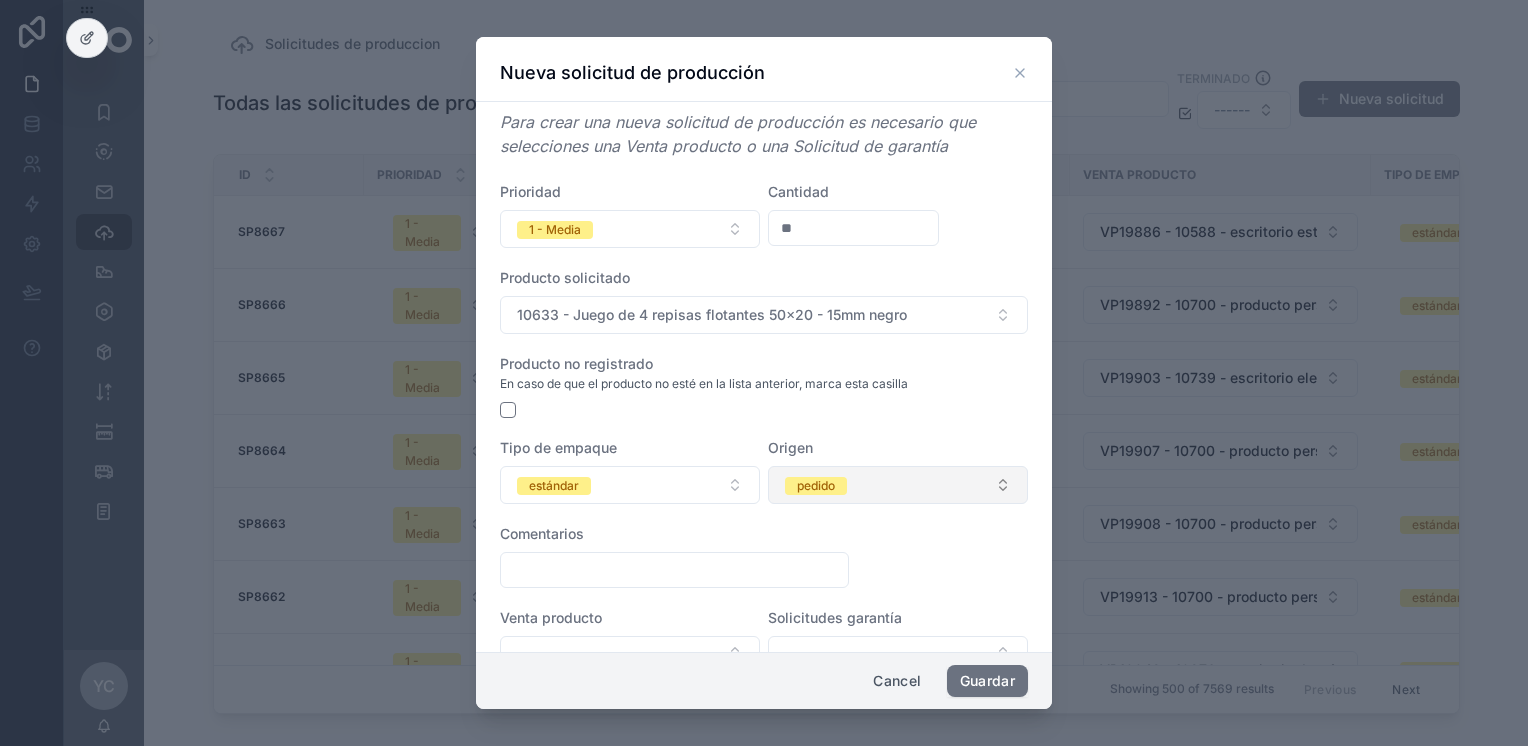 click on "pedido" at bounding box center (898, 485) 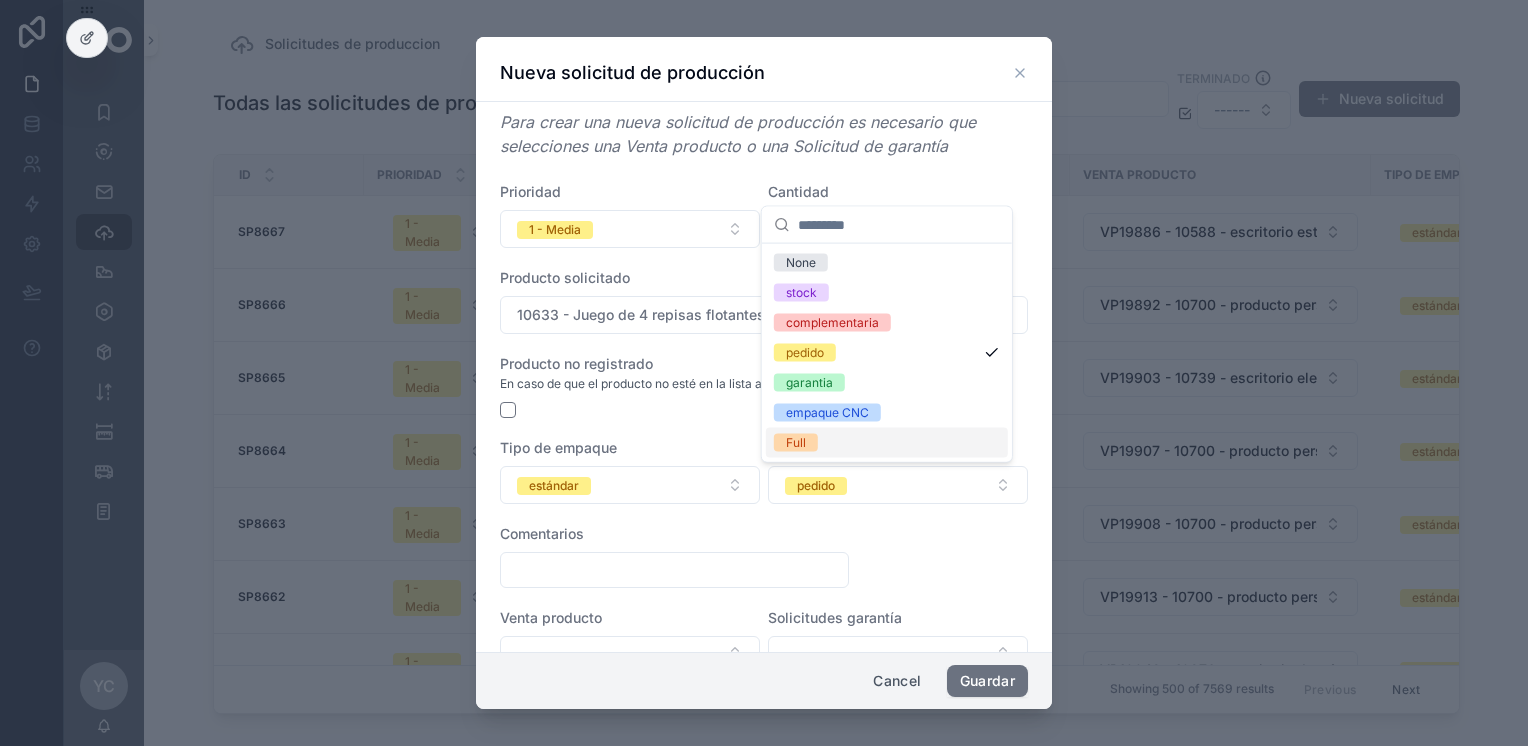 click on "Full" at bounding box center (887, 443) 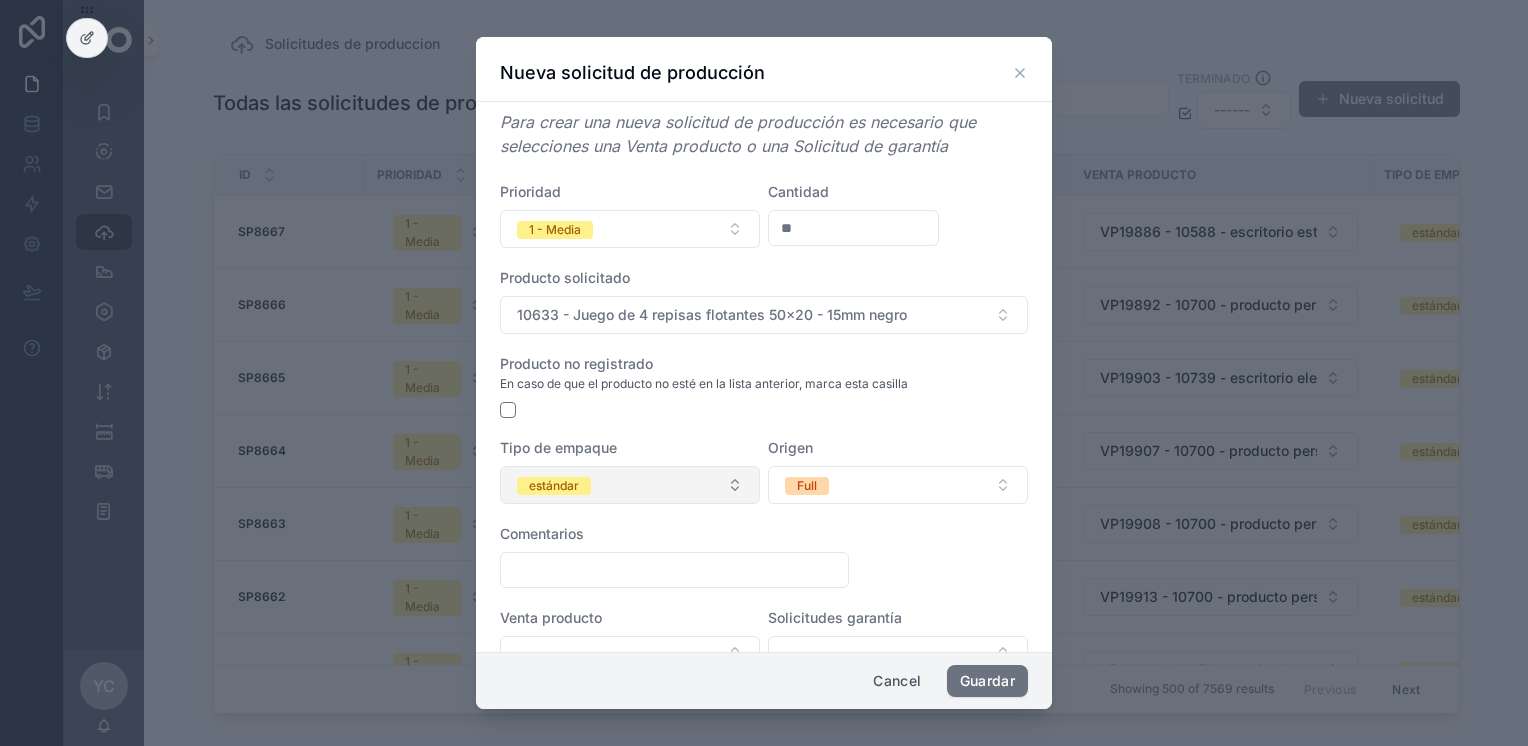 click on "estándar" at bounding box center [630, 485] 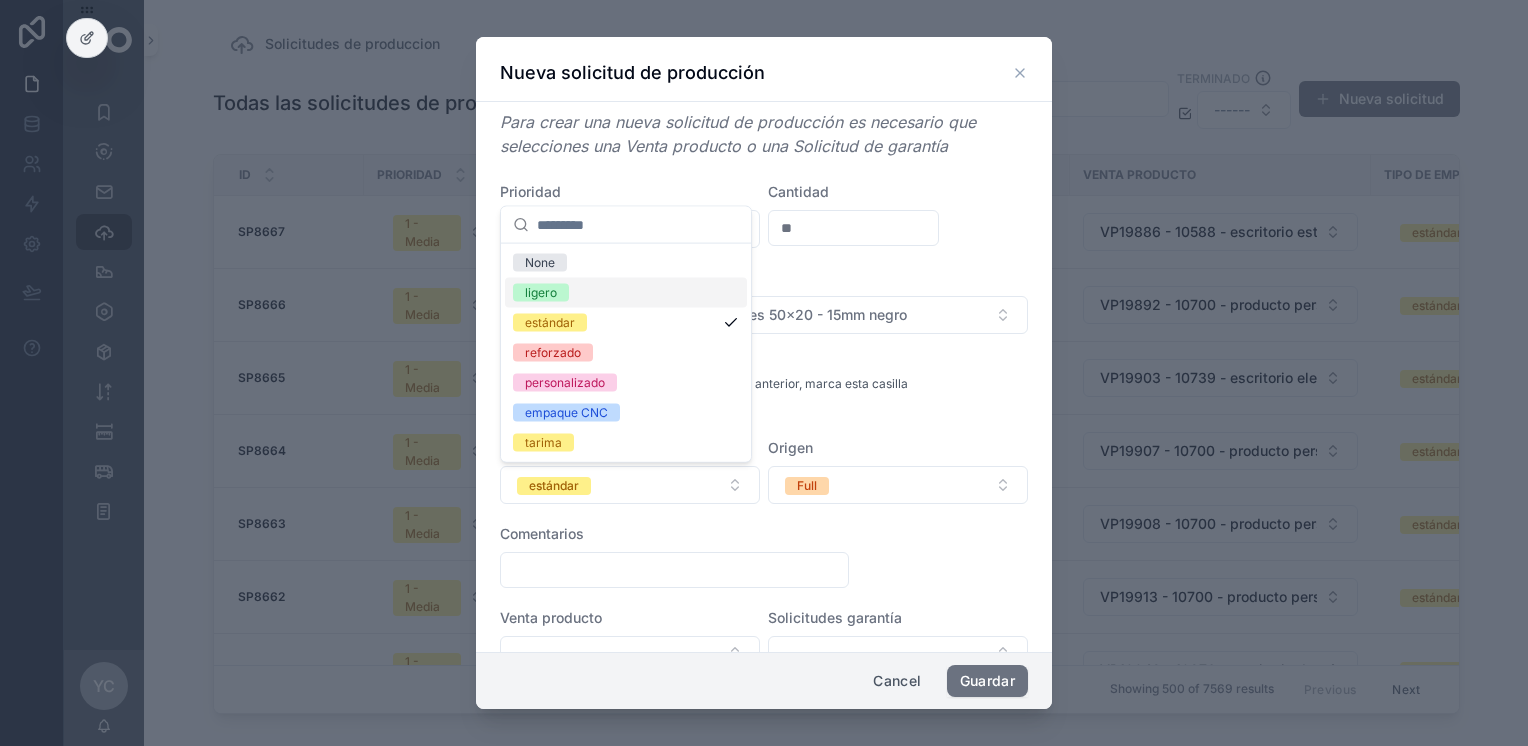 click on "ligero" at bounding box center [626, 293] 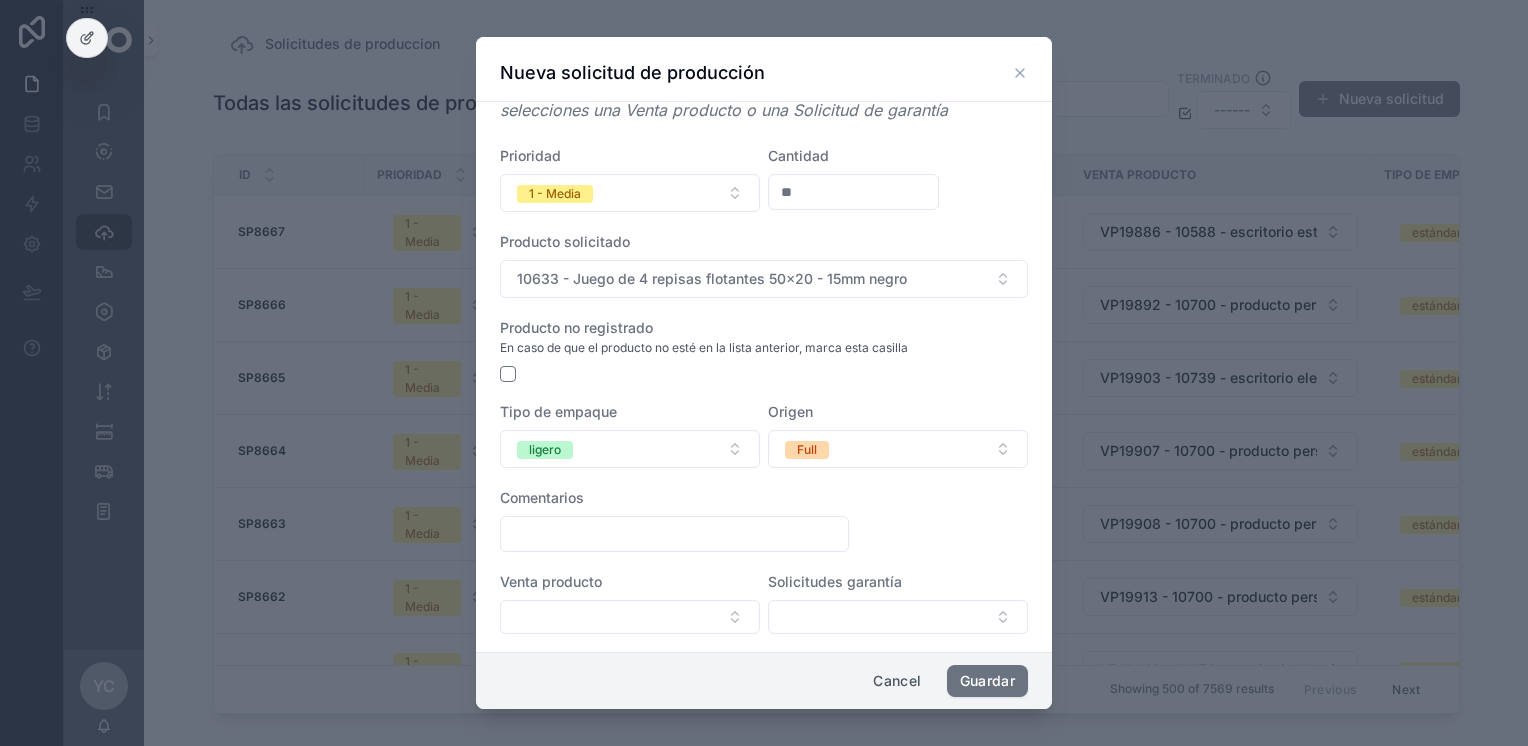 scroll, scrollTop: 52, scrollLeft: 0, axis: vertical 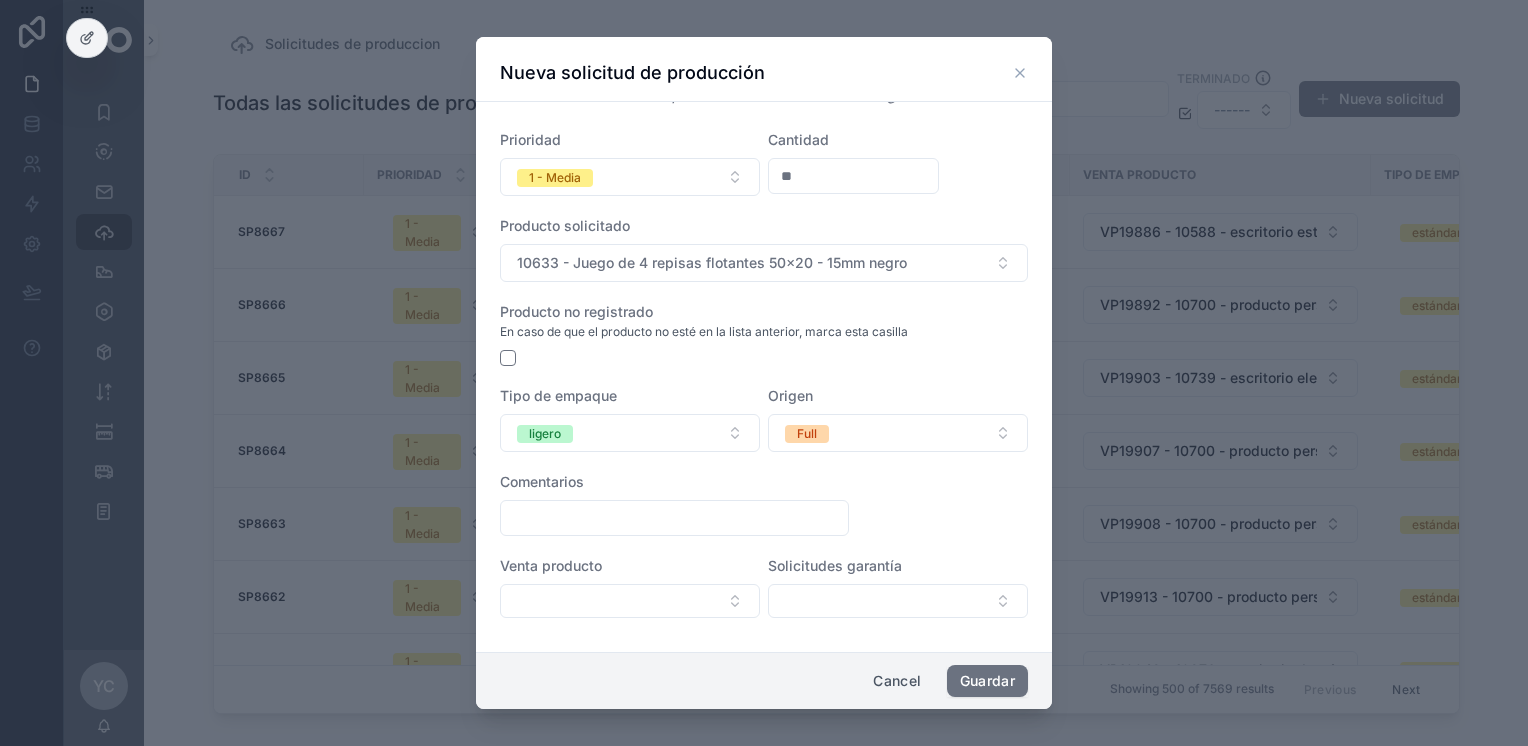 click at bounding box center [674, 518] 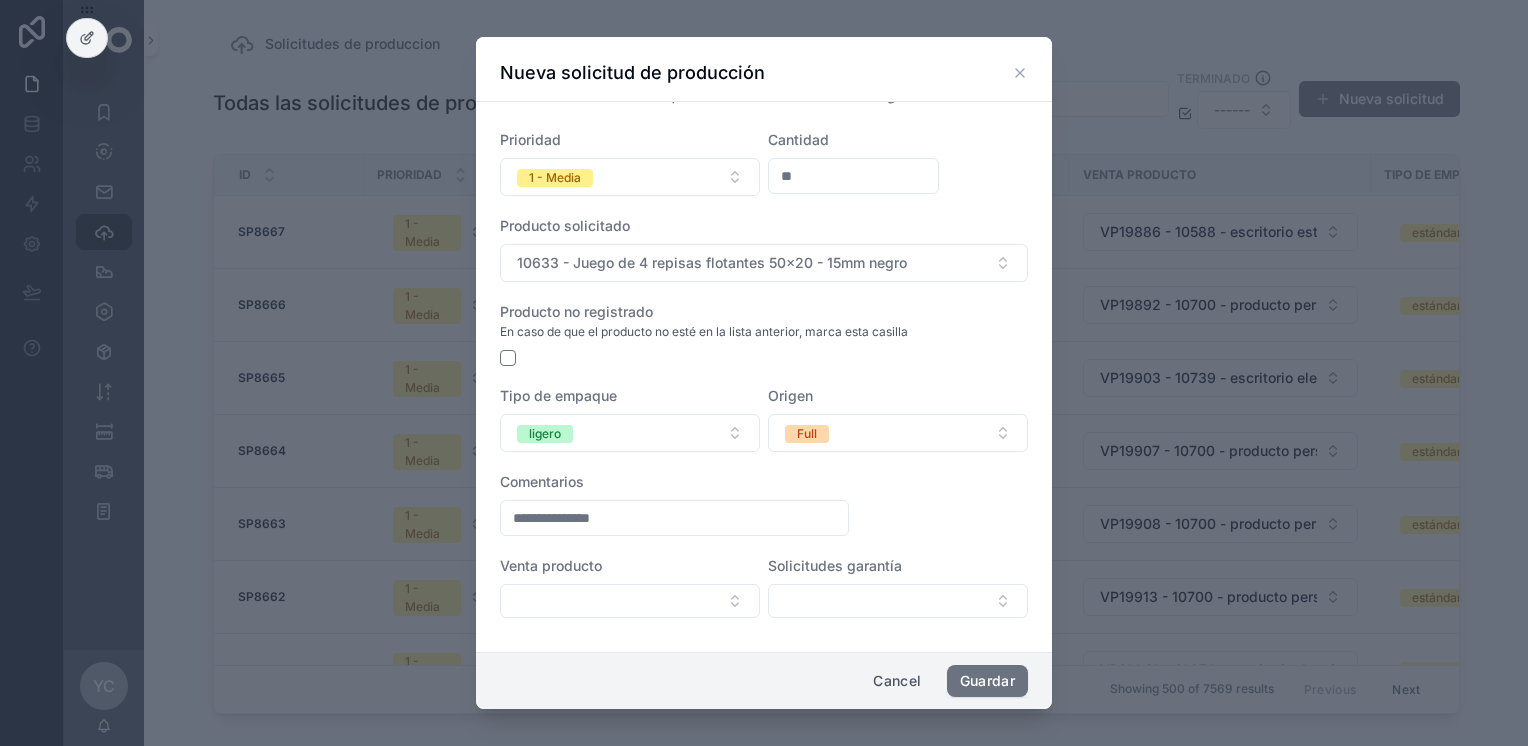 click on "**********" at bounding box center [674, 518] 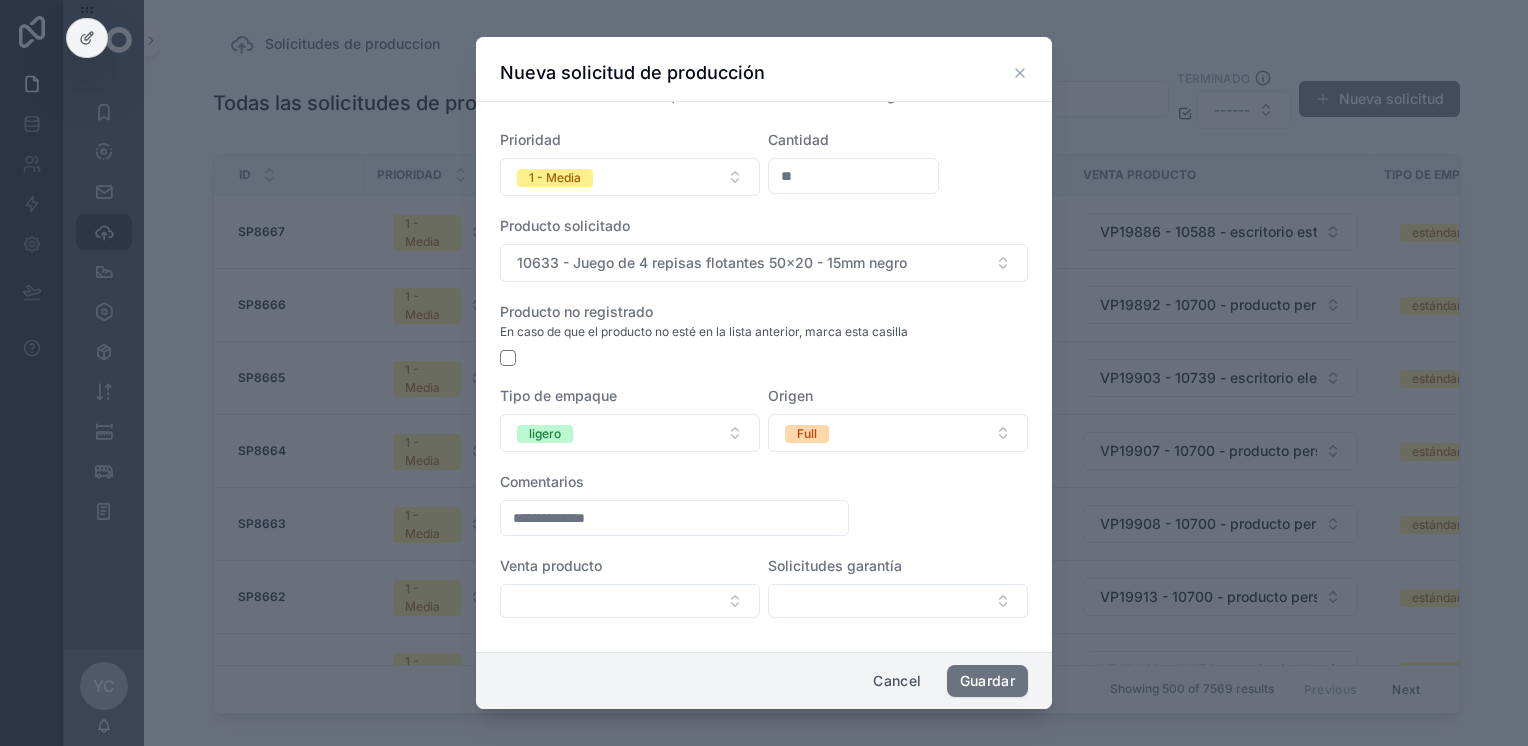 click on "**********" at bounding box center [674, 518] 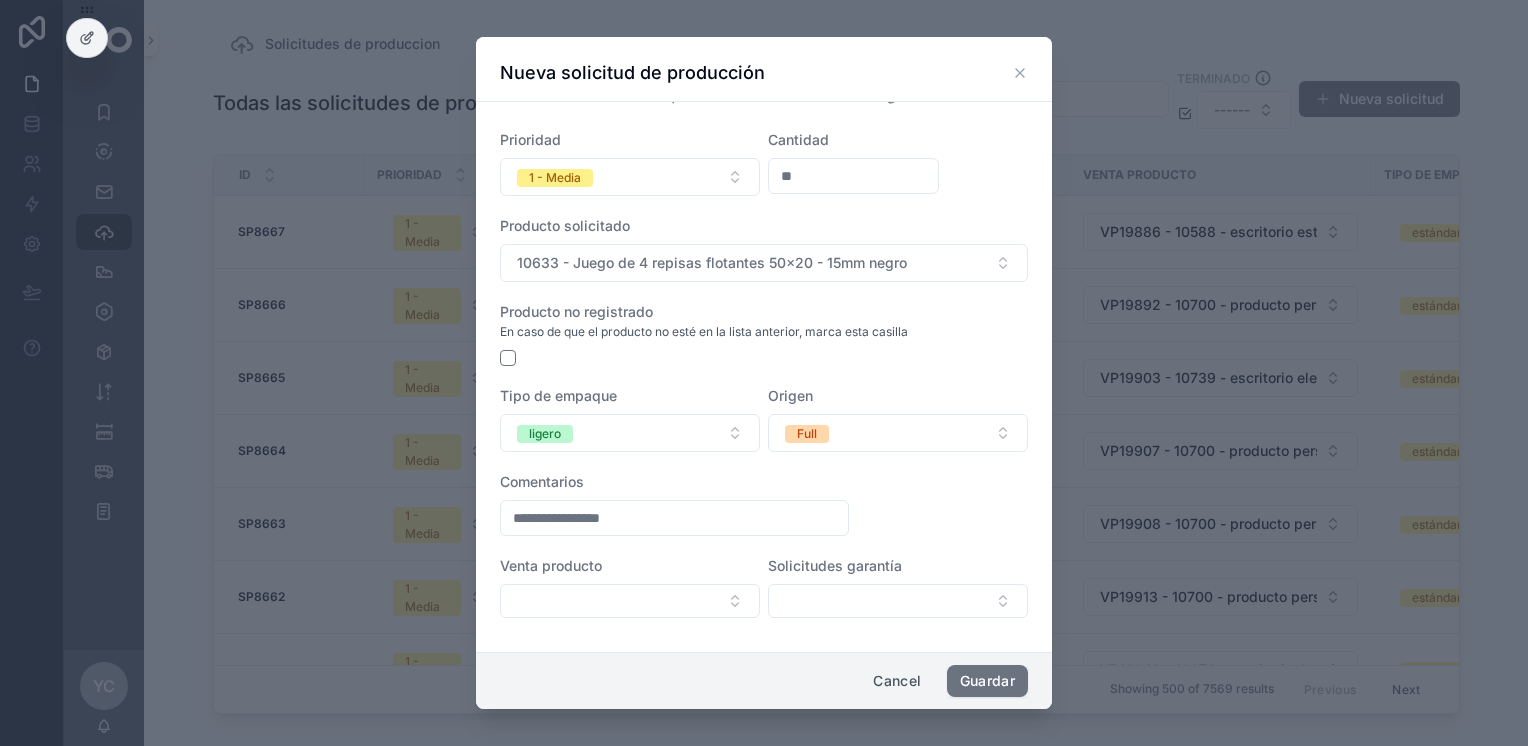click on "**********" at bounding box center [674, 518] 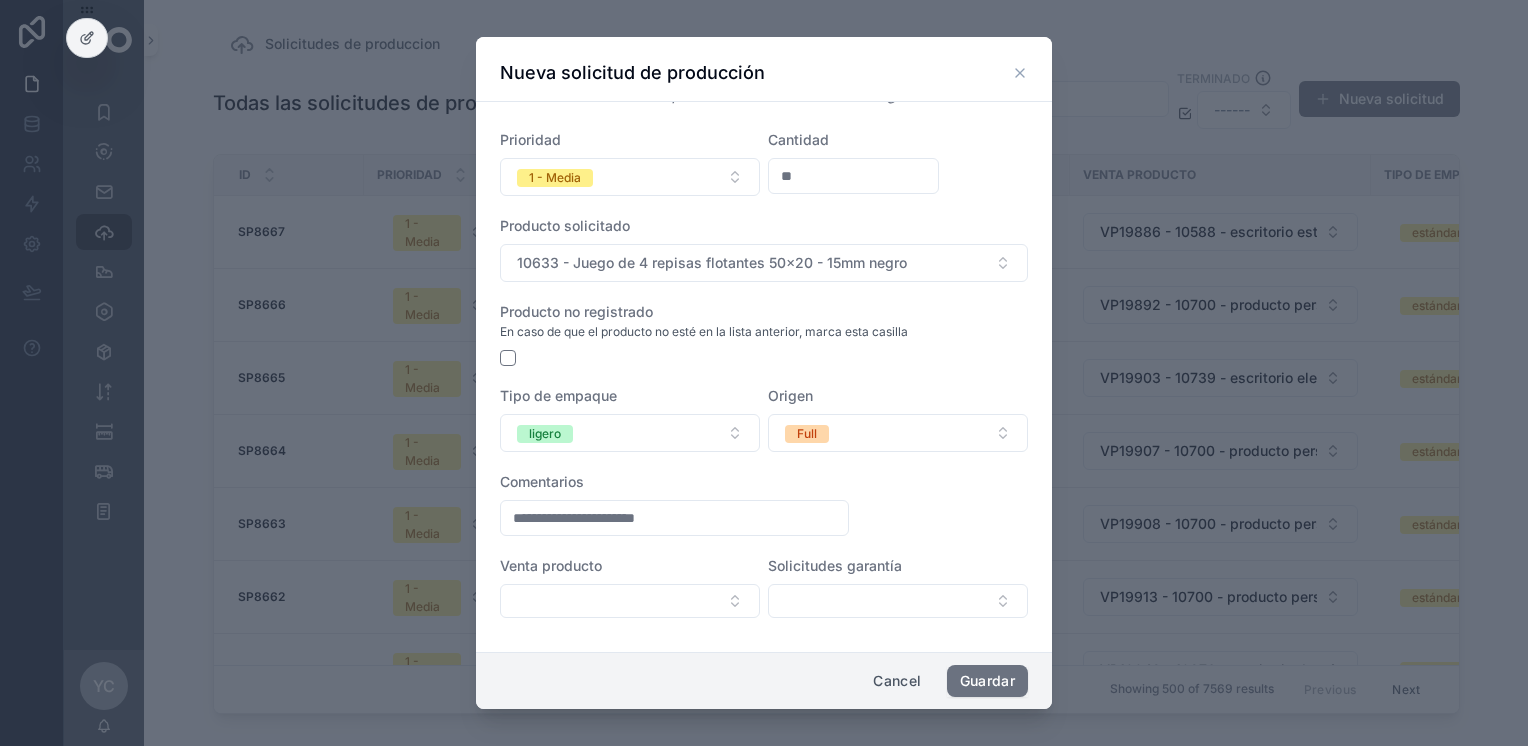 click on "**********" at bounding box center [674, 518] 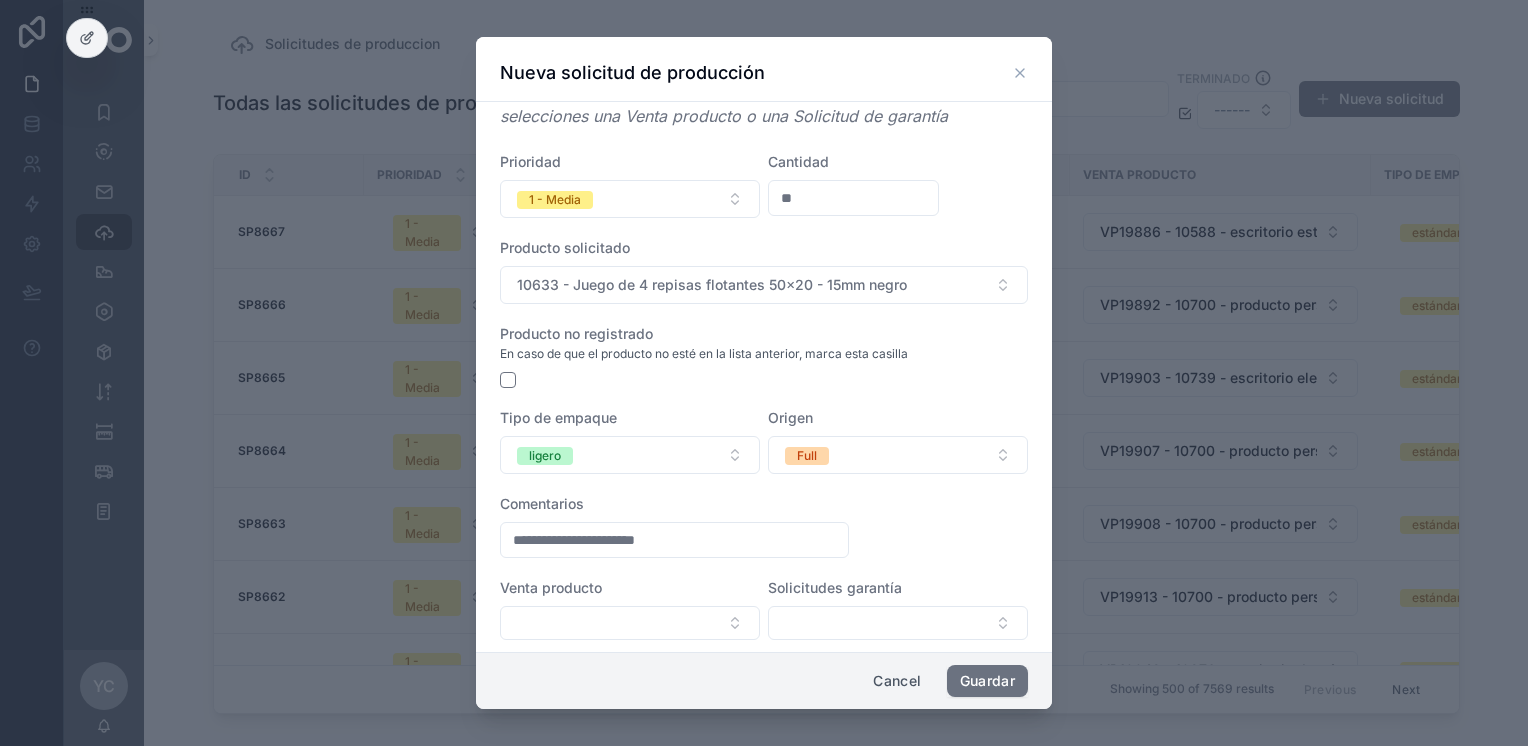 scroll, scrollTop: 0, scrollLeft: 0, axis: both 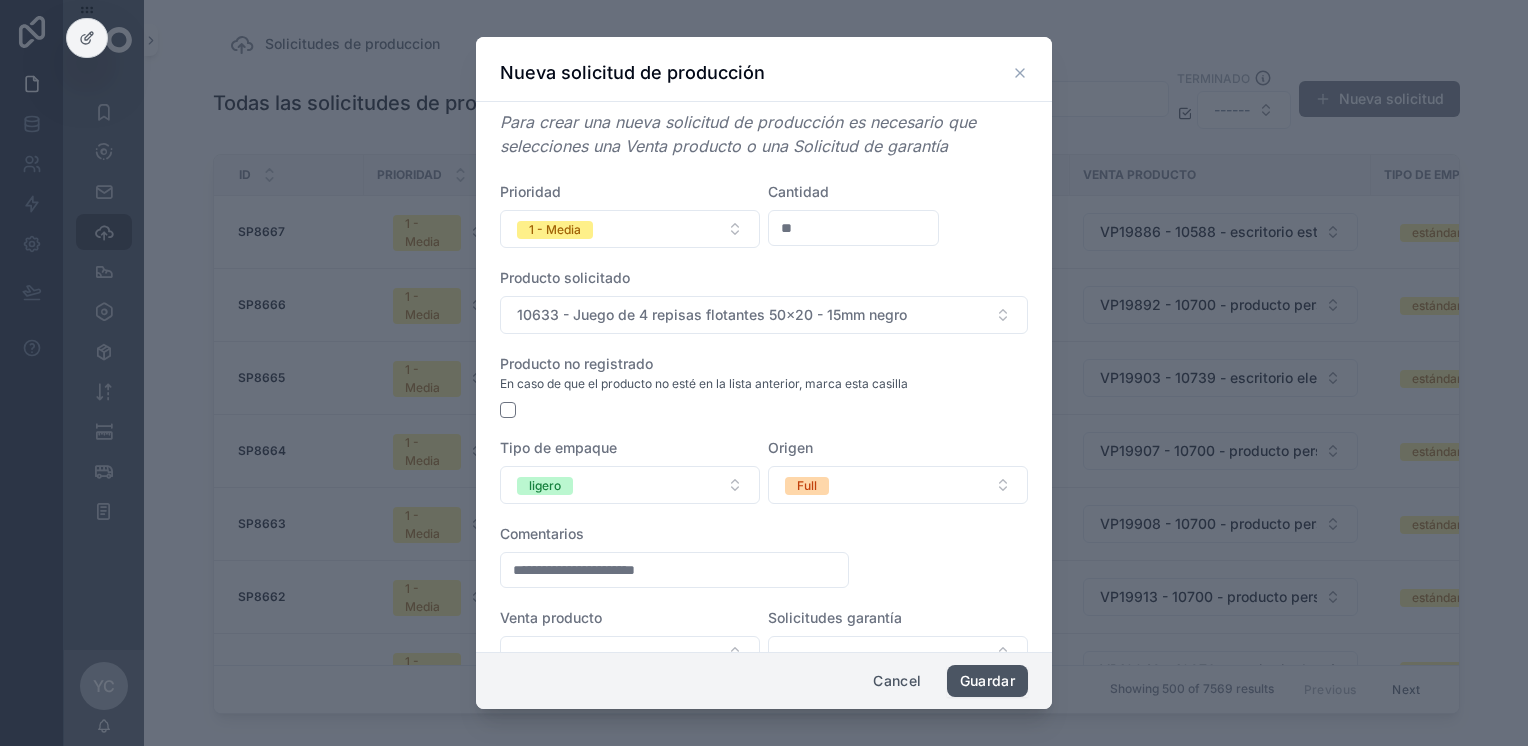 click on "Guardar" at bounding box center [987, 681] 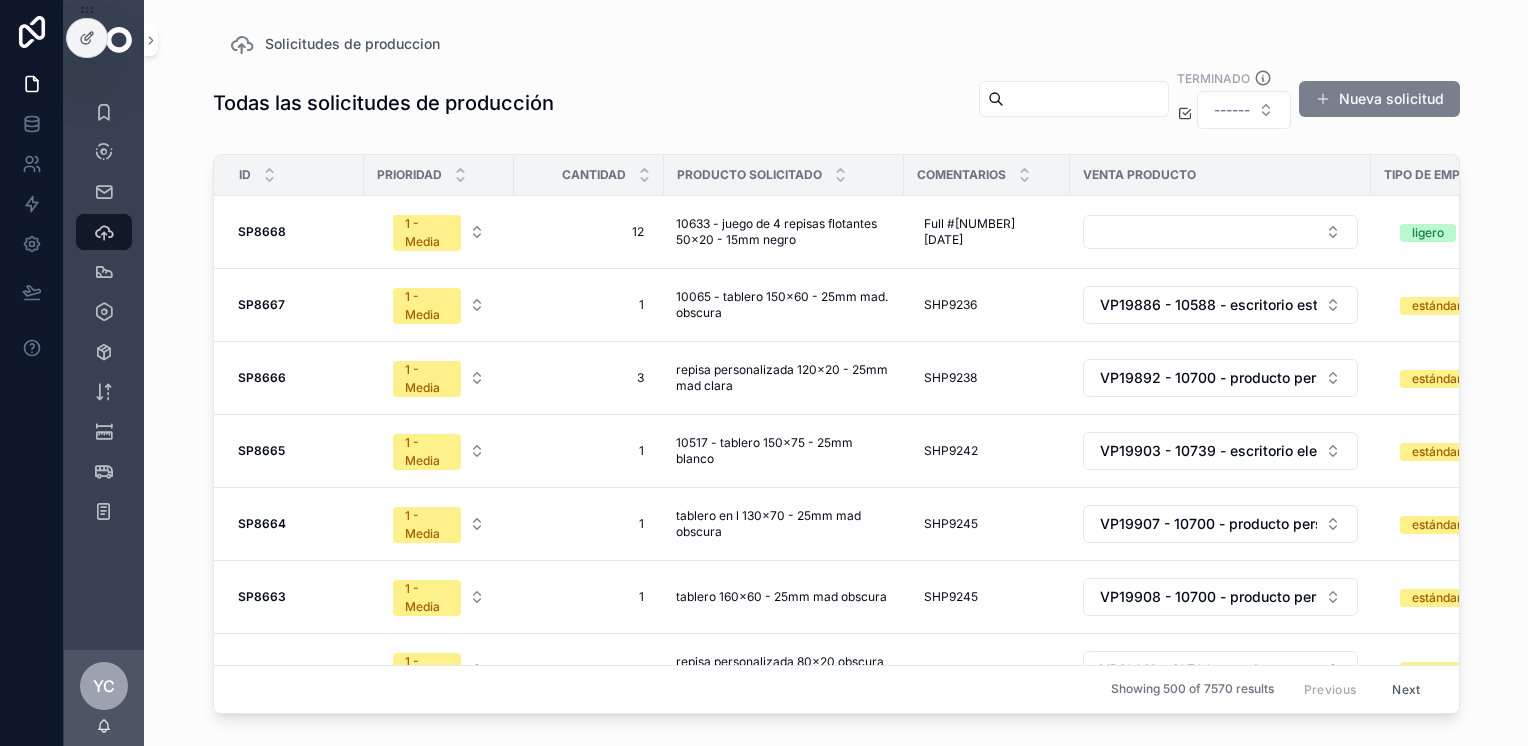 click on "Nueva solicitud" at bounding box center (1379, 99) 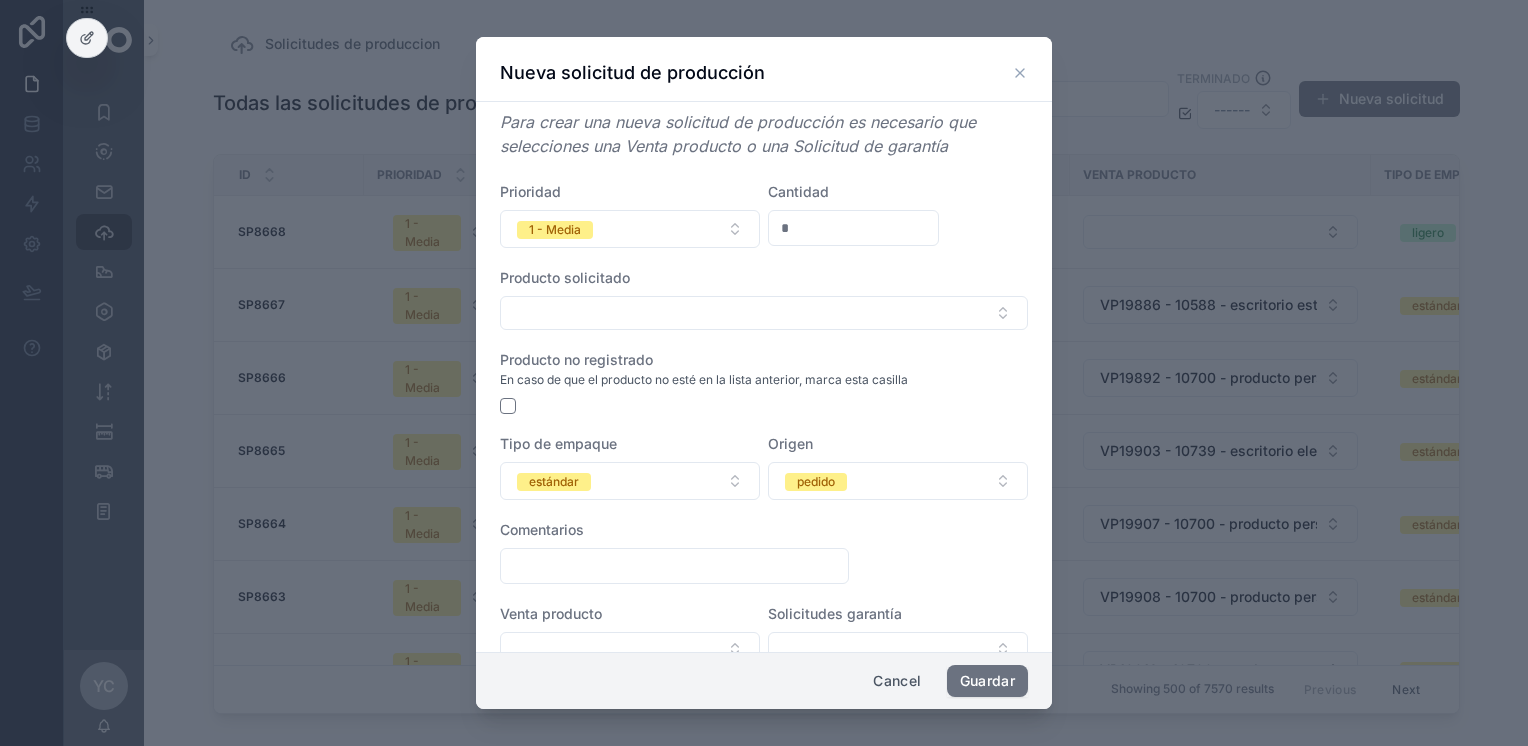 click on "*" at bounding box center [853, 228] 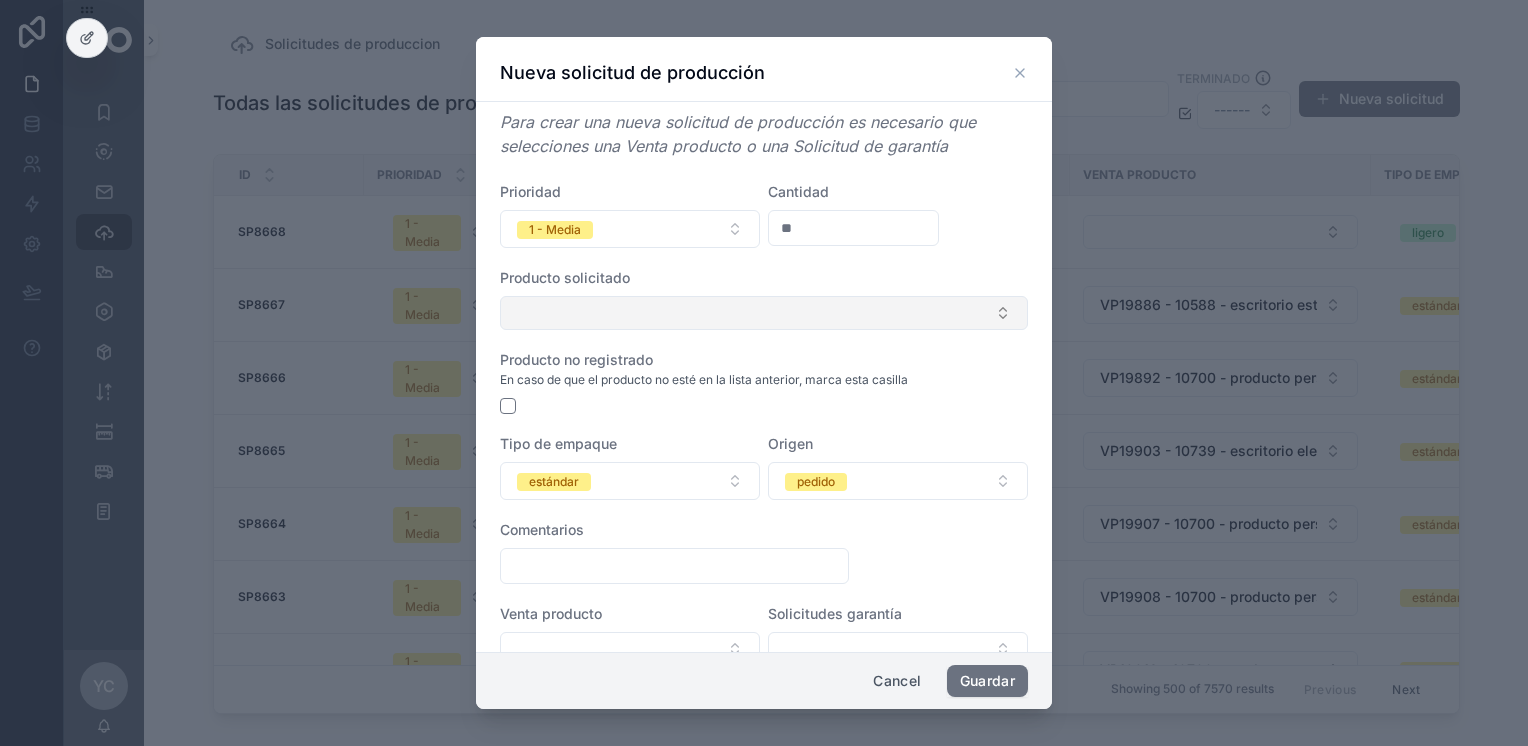 type on "**" 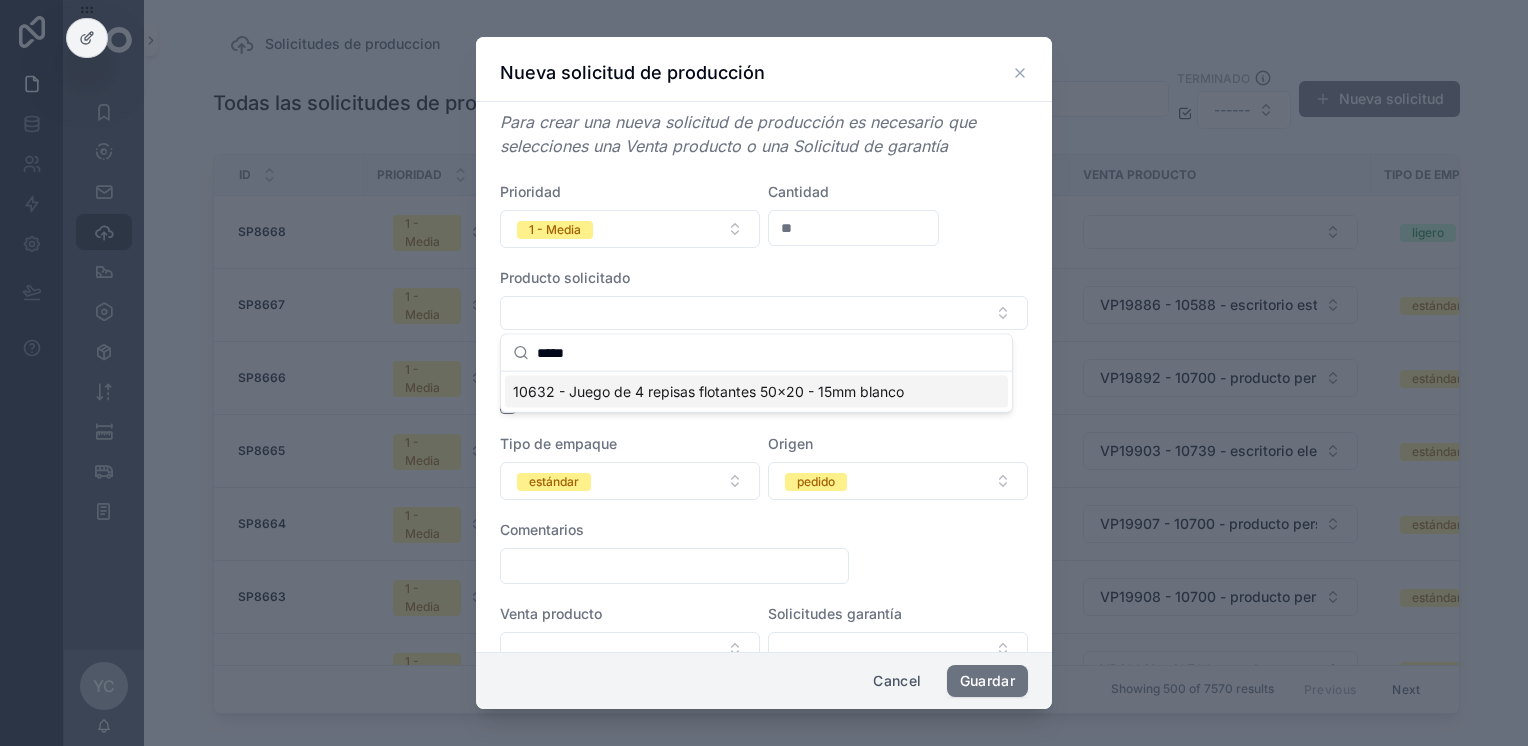 type on "*****" 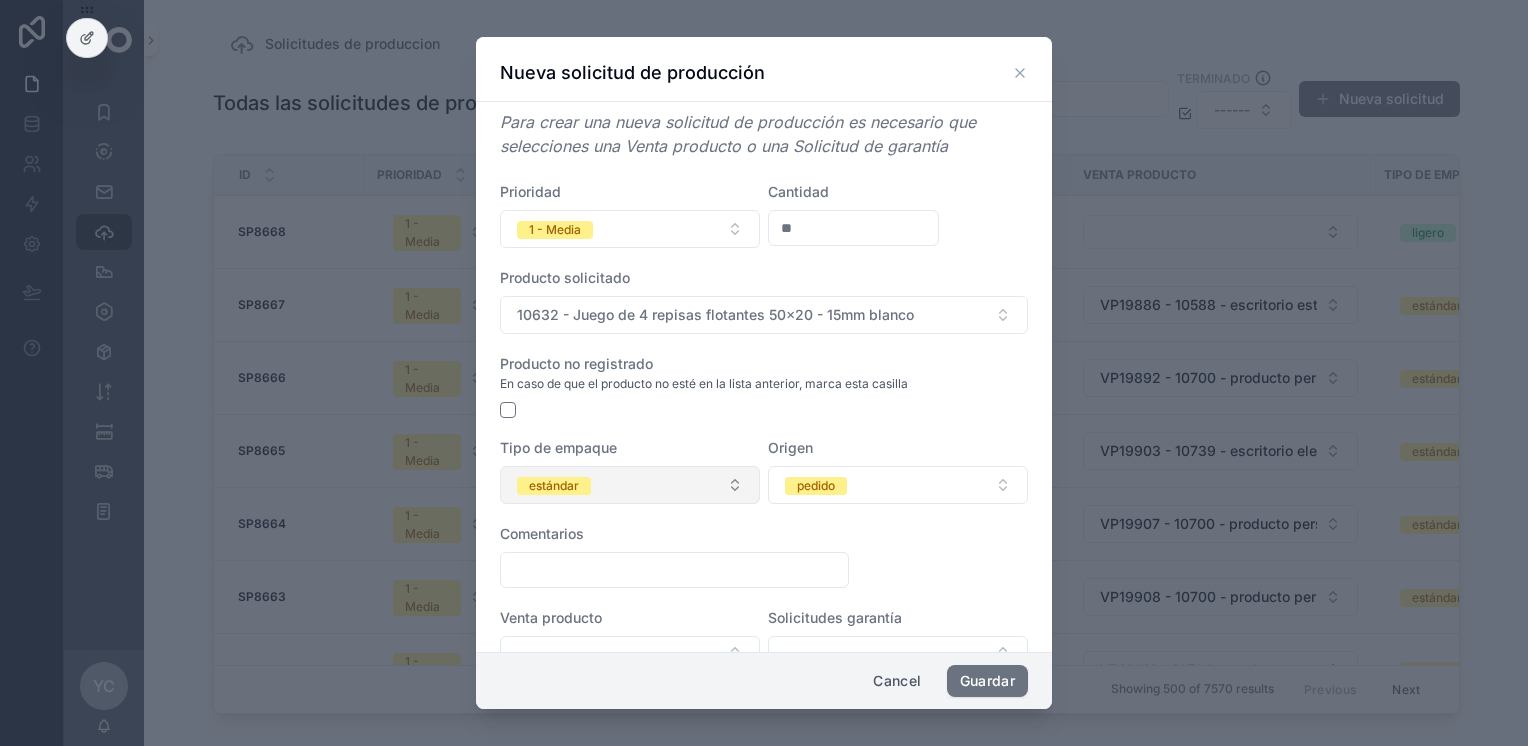 click on "estándar" at bounding box center (630, 485) 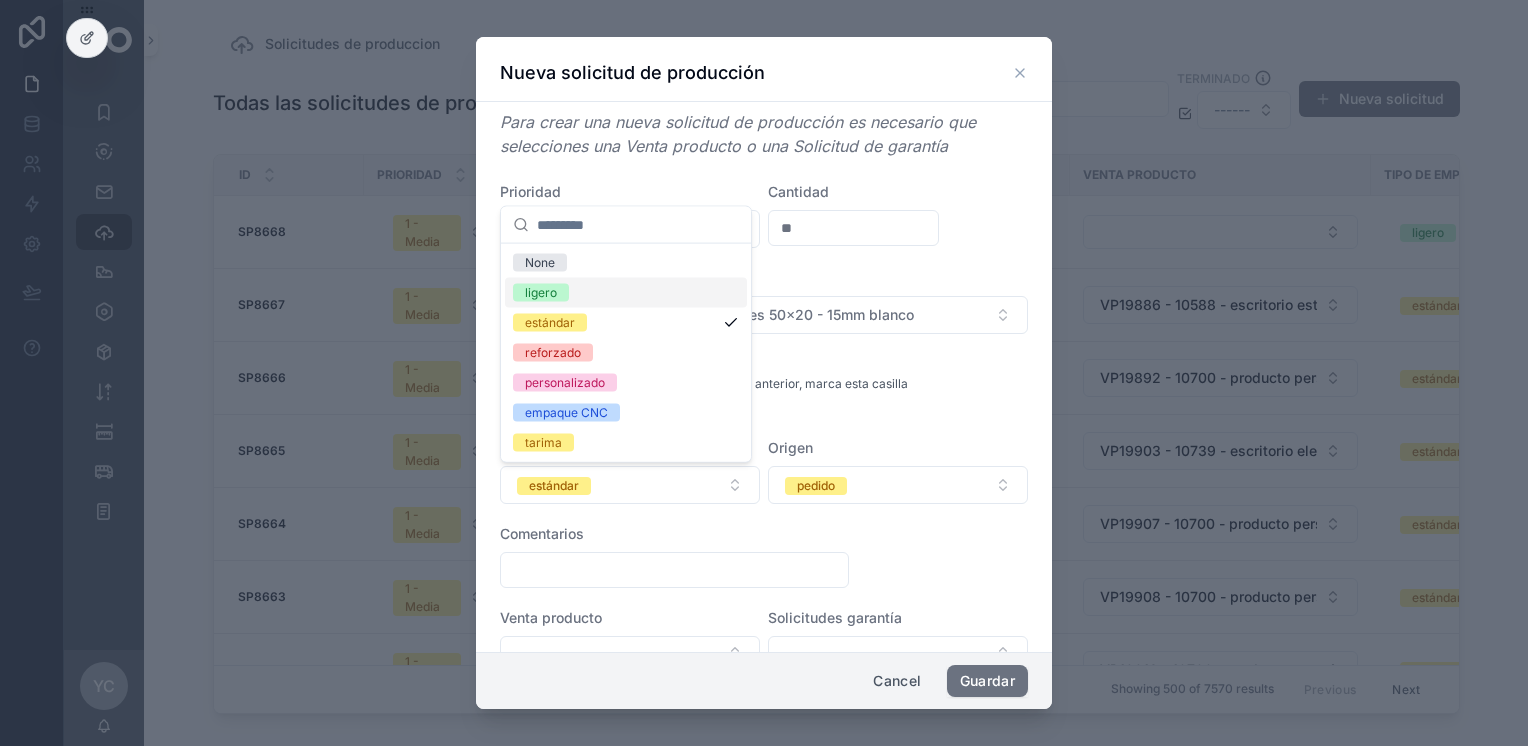 click on "ligero" at bounding box center [626, 293] 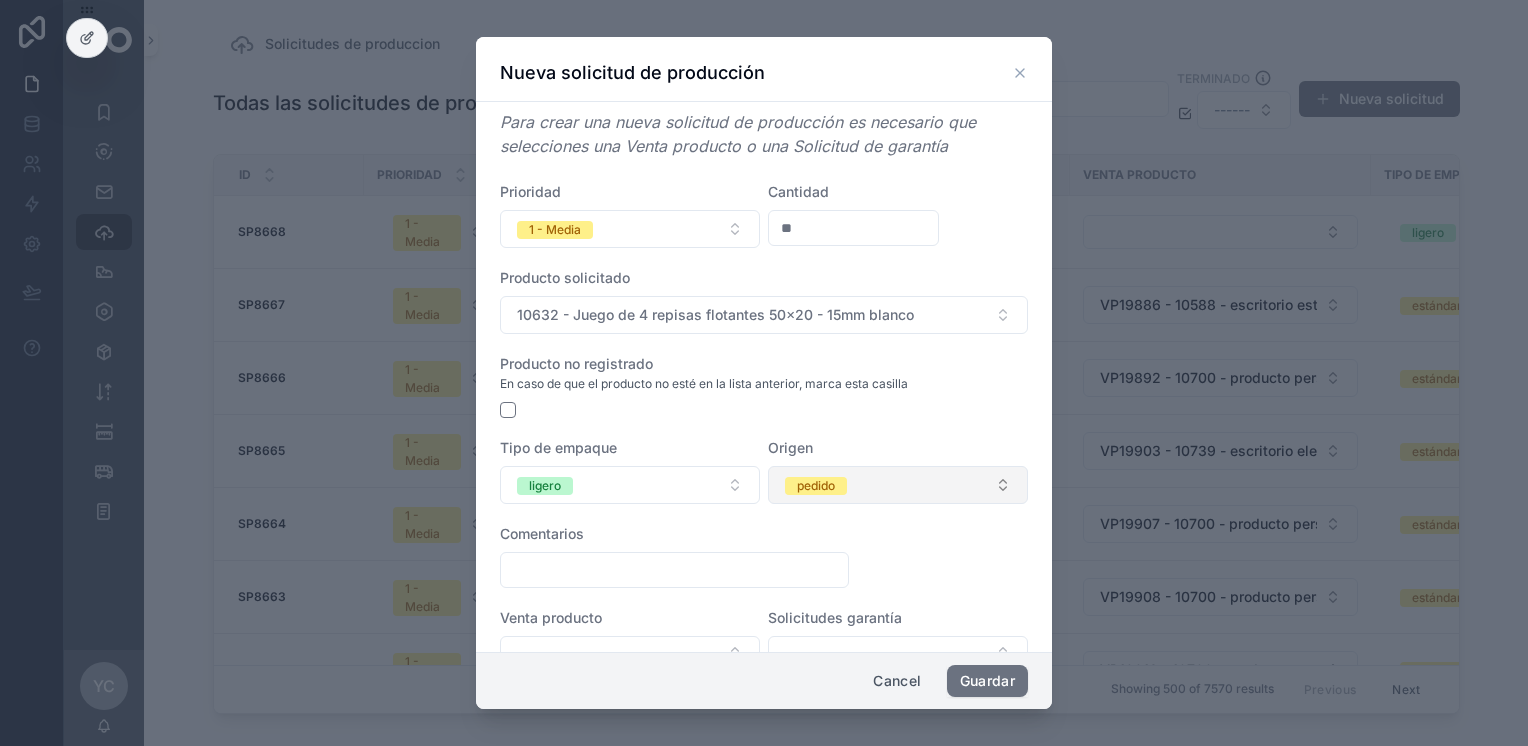 click on "pedido" at bounding box center (898, 485) 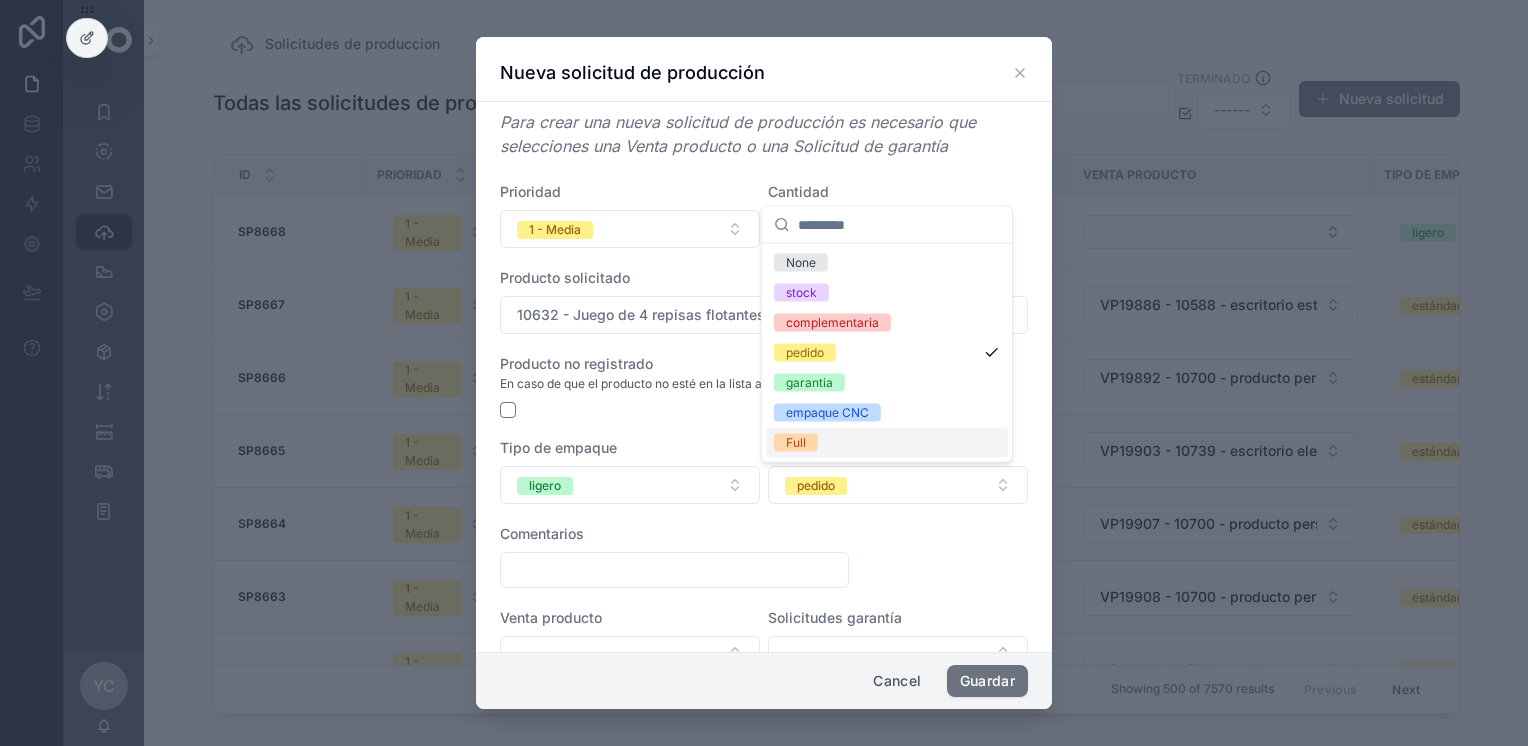 click on "Full" at bounding box center [887, 443] 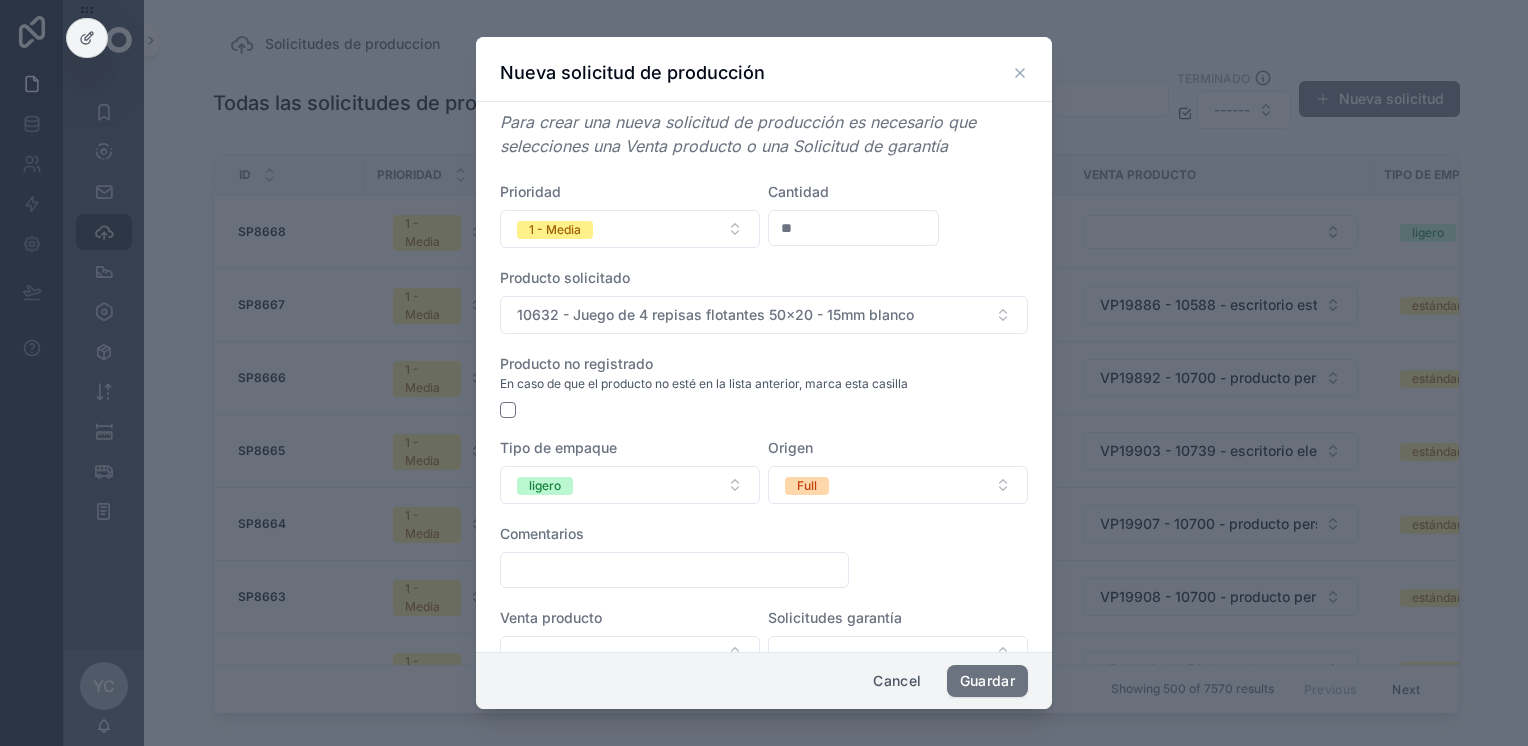 click at bounding box center (674, 570) 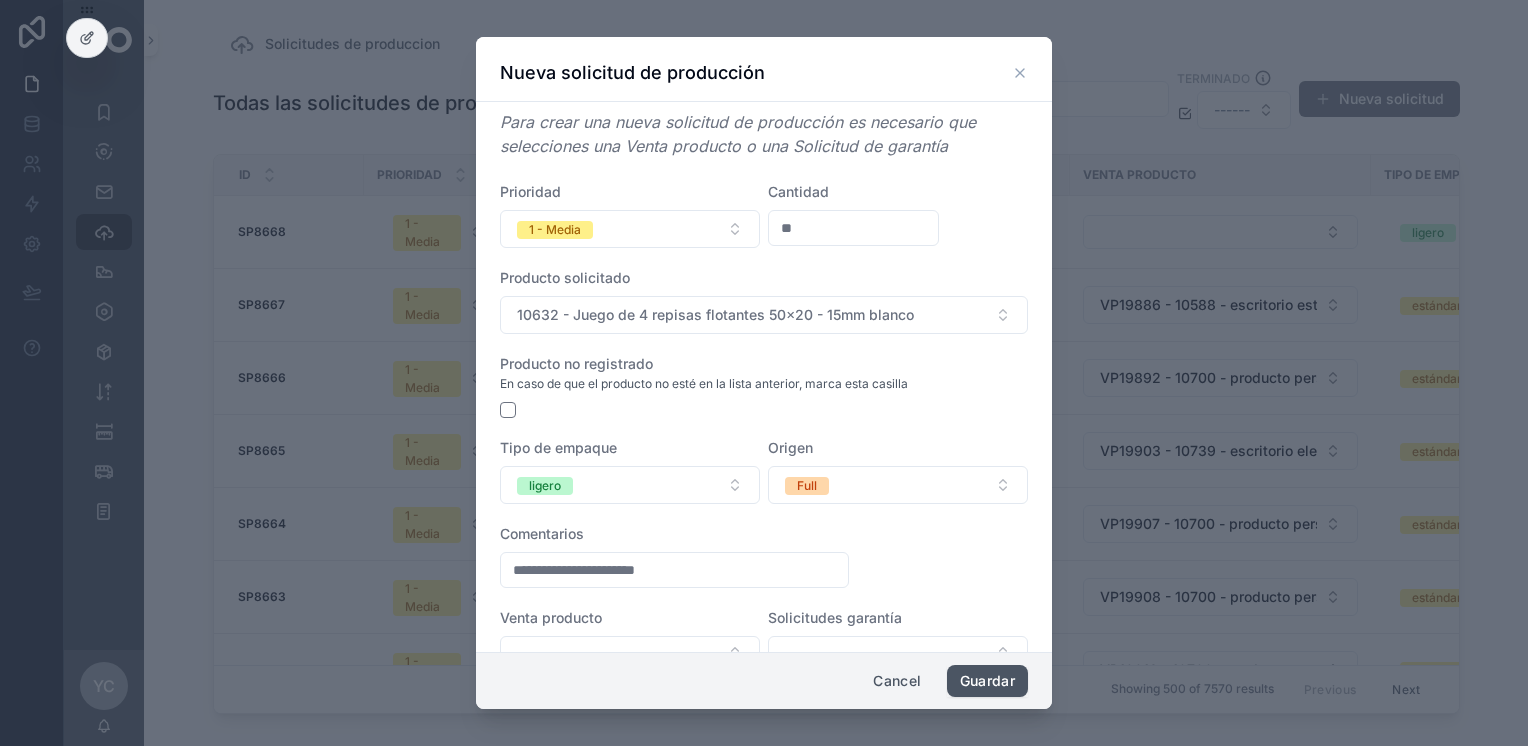 type on "**********" 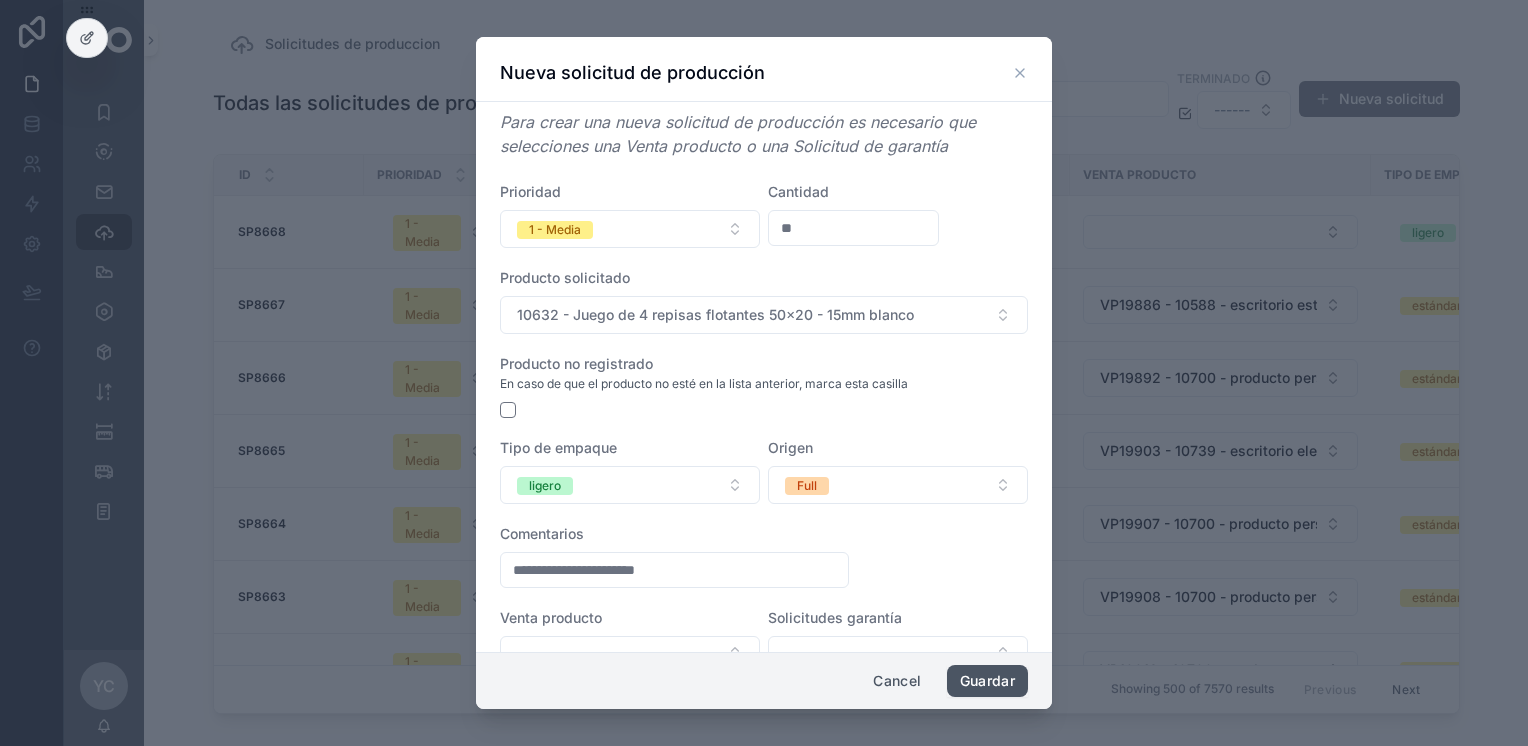 click on "Guardar" at bounding box center [987, 681] 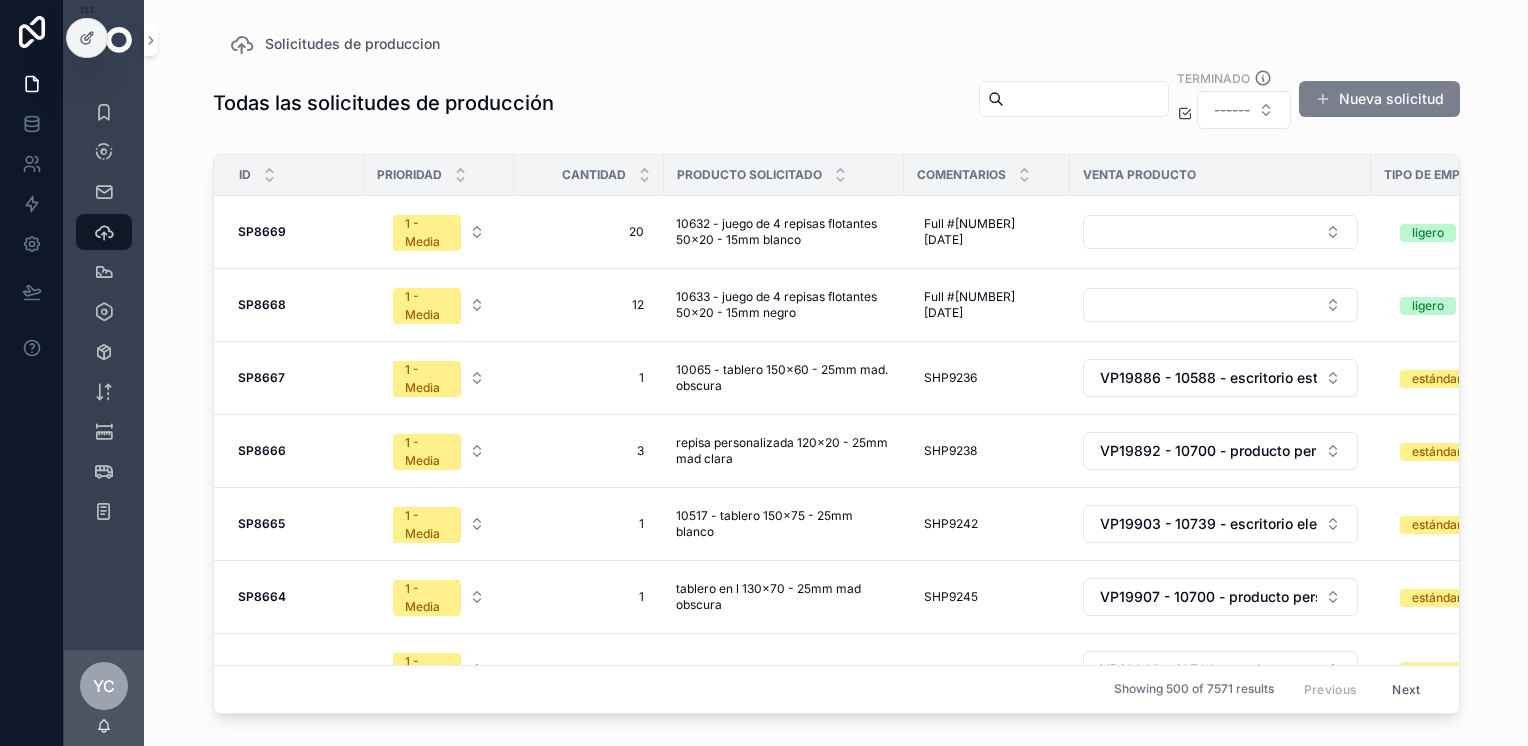 click on "Nueva solicitud" at bounding box center (1379, 99) 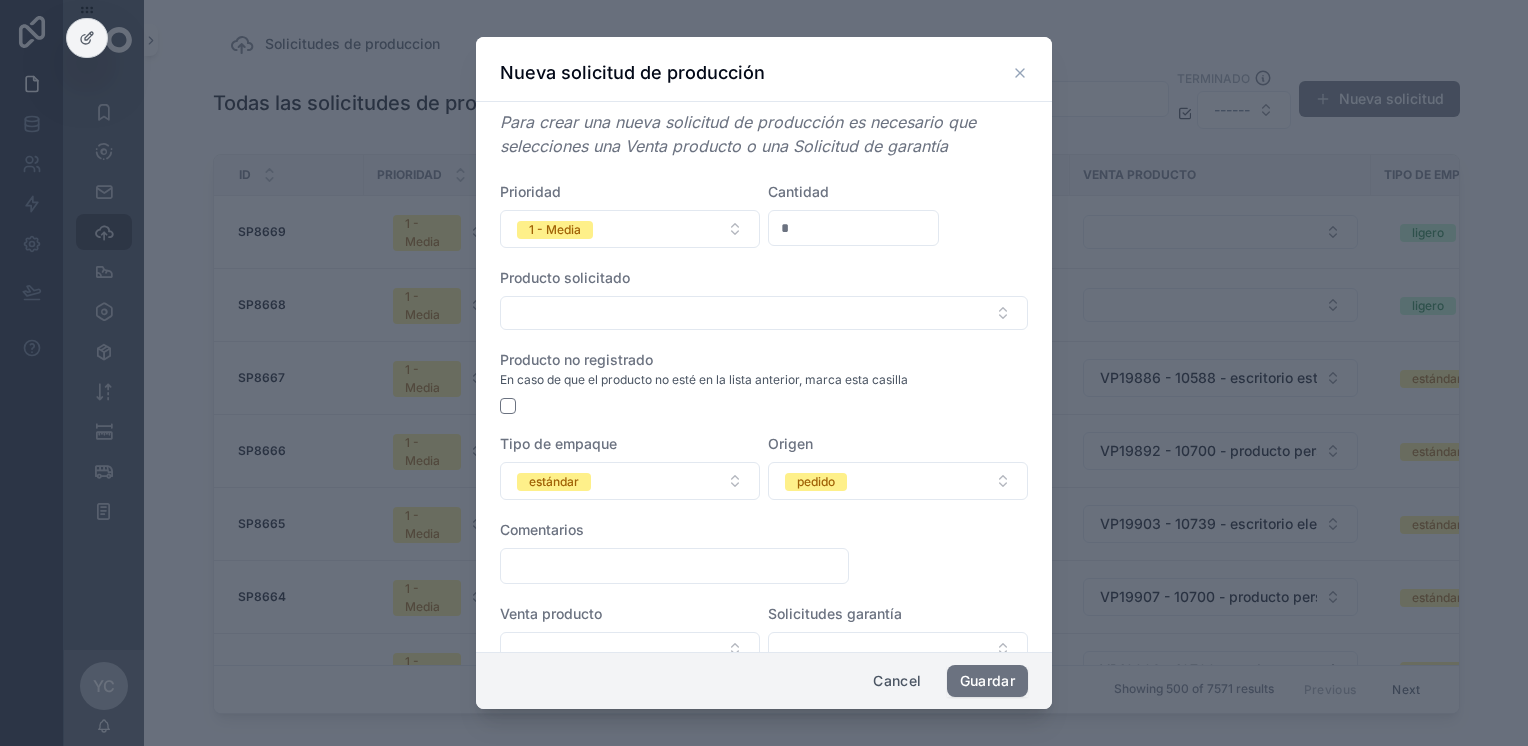 click on "*" at bounding box center [853, 228] 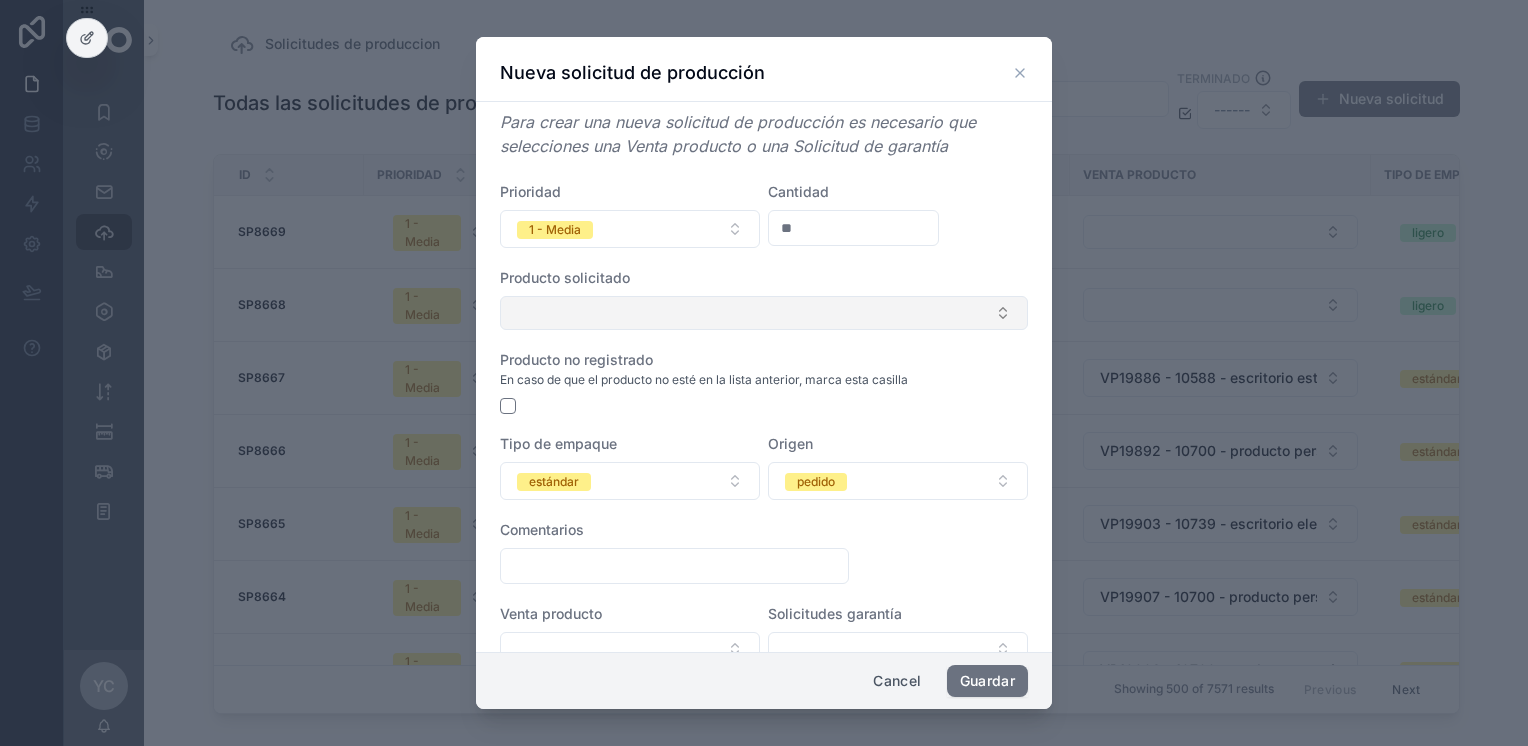 type on "**" 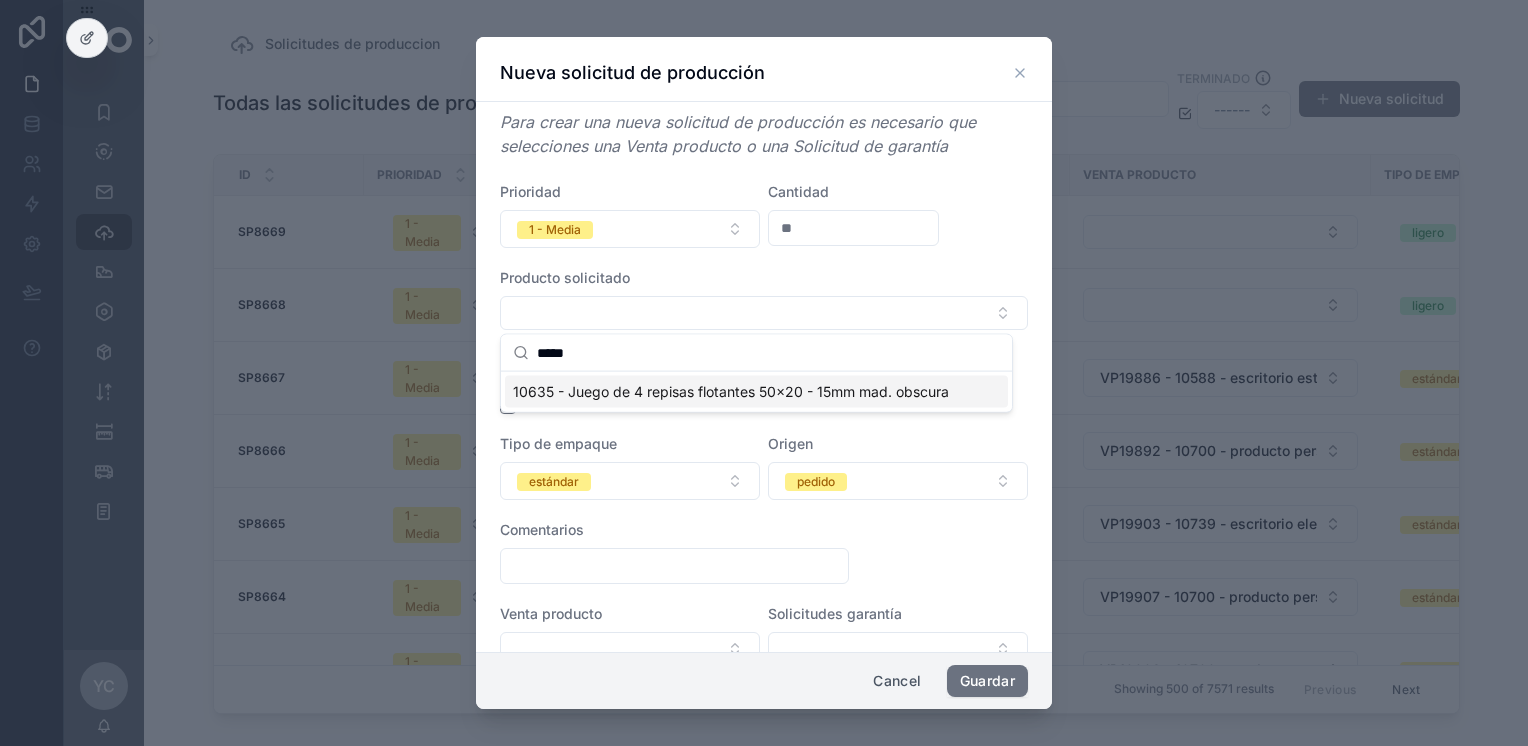 type on "*****" 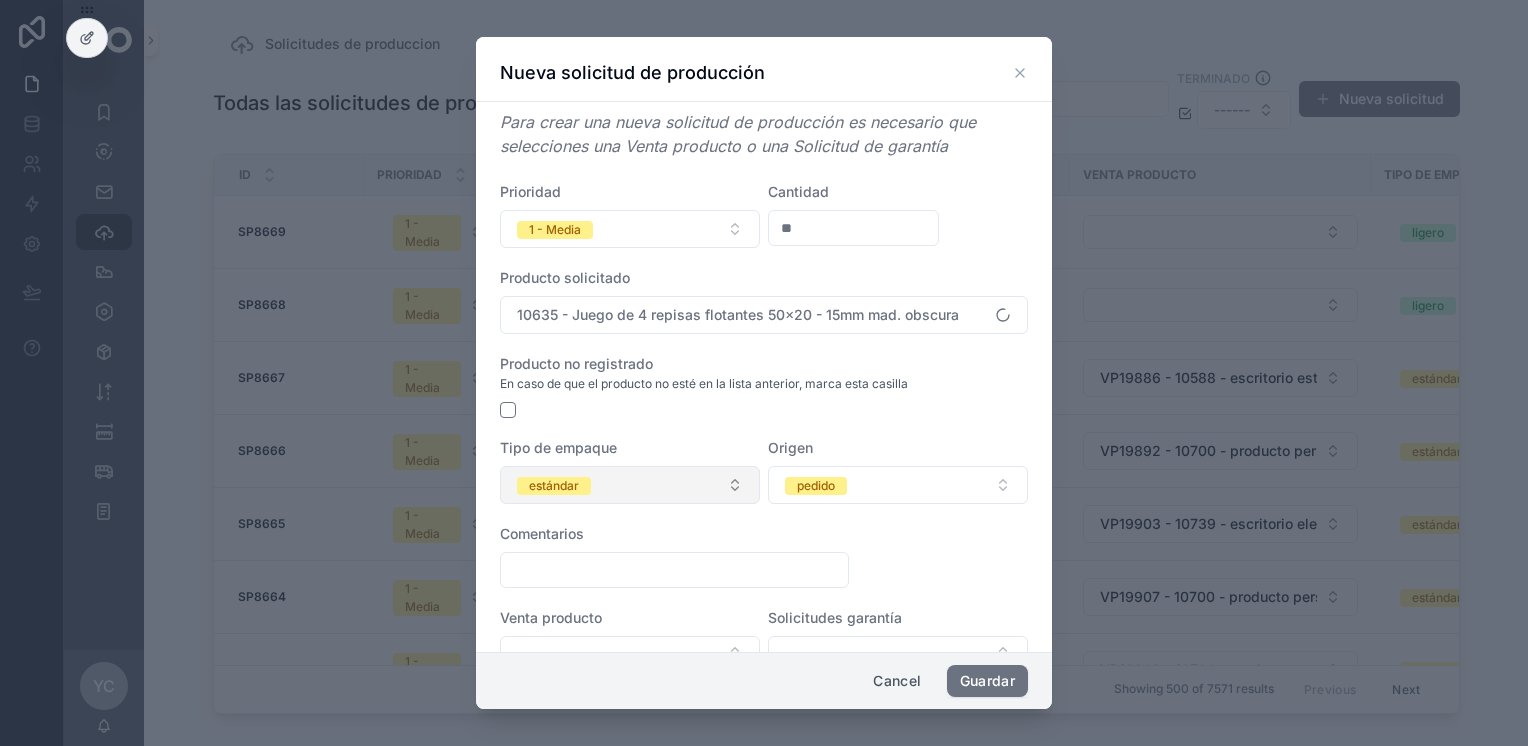 click on "estándar" at bounding box center [630, 485] 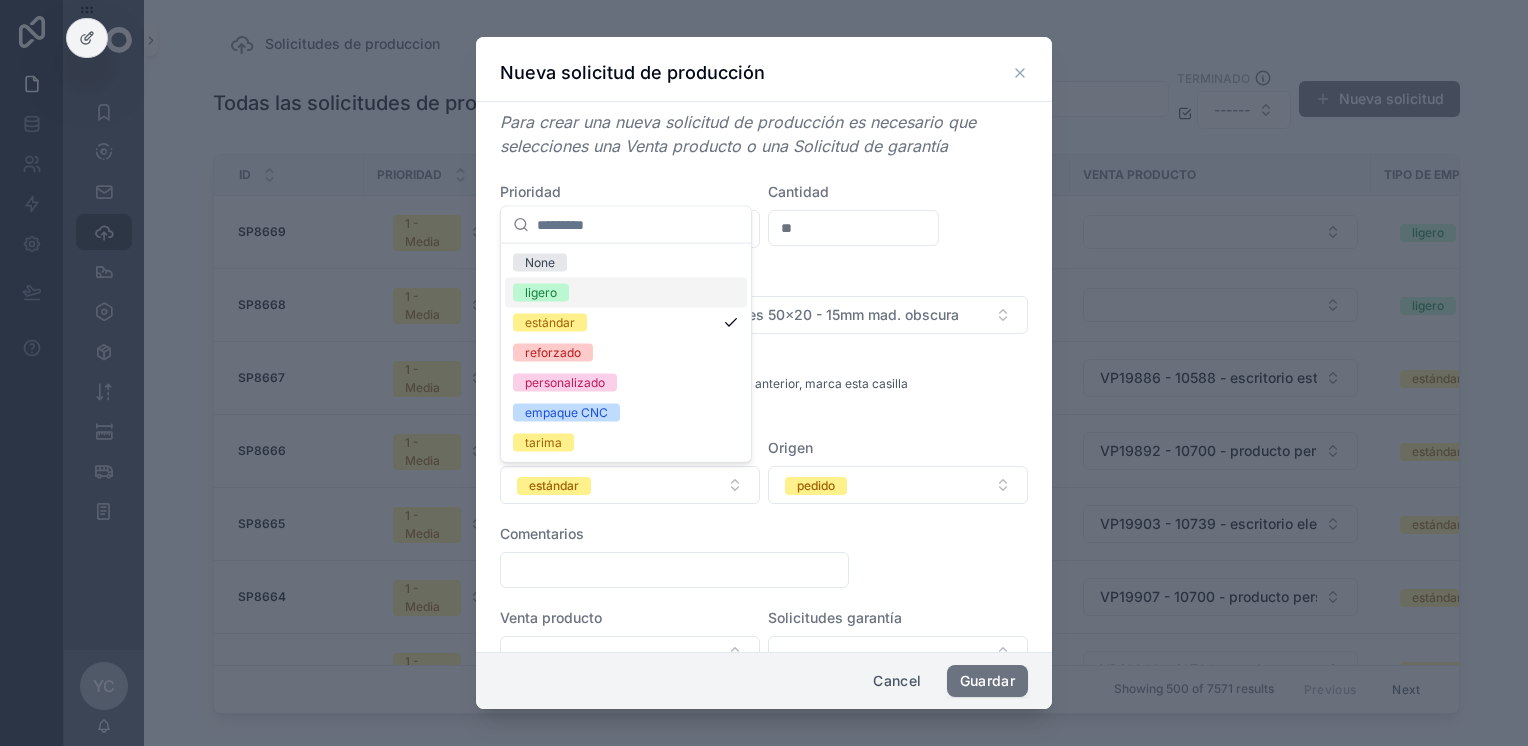 click on "ligero" at bounding box center (626, 293) 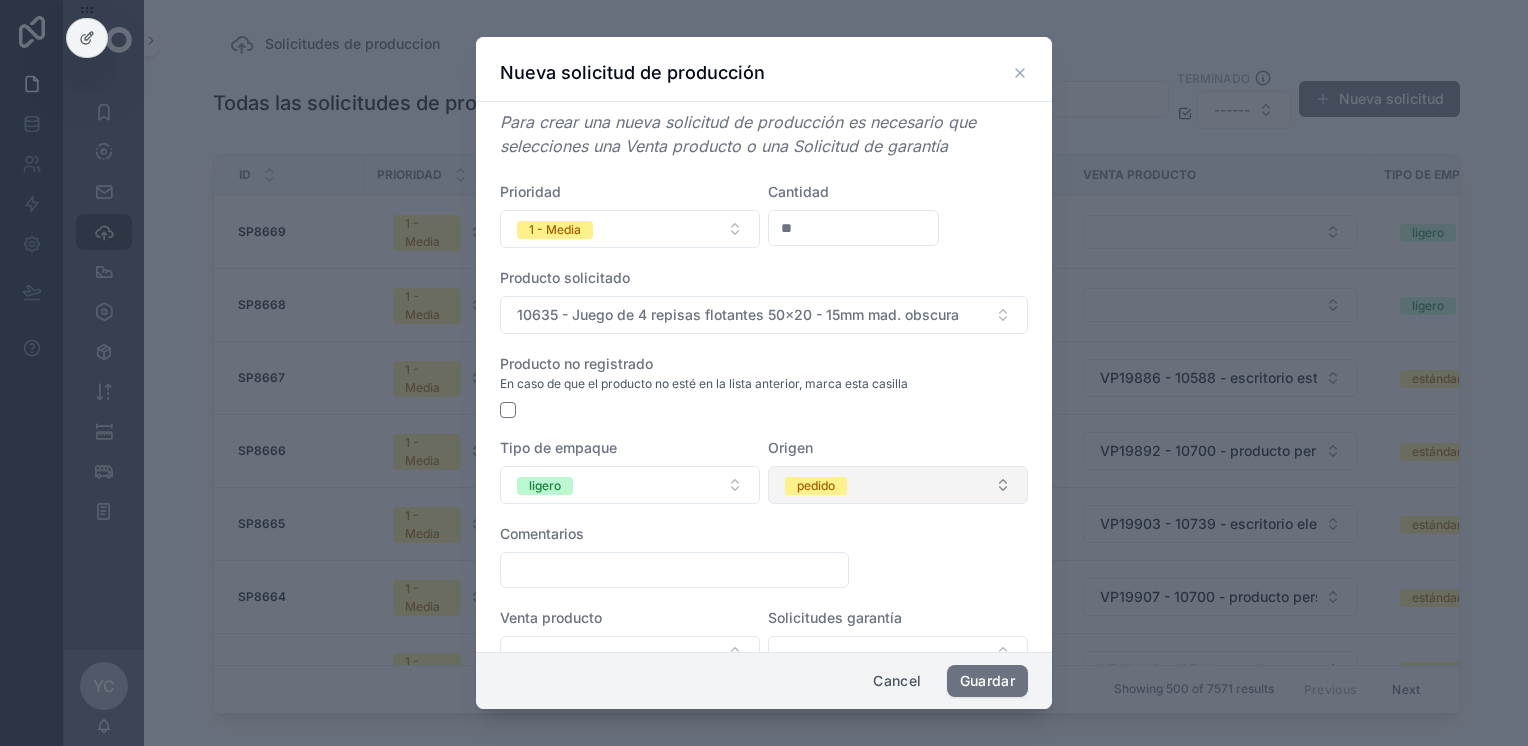 click on "pedido" at bounding box center [898, 485] 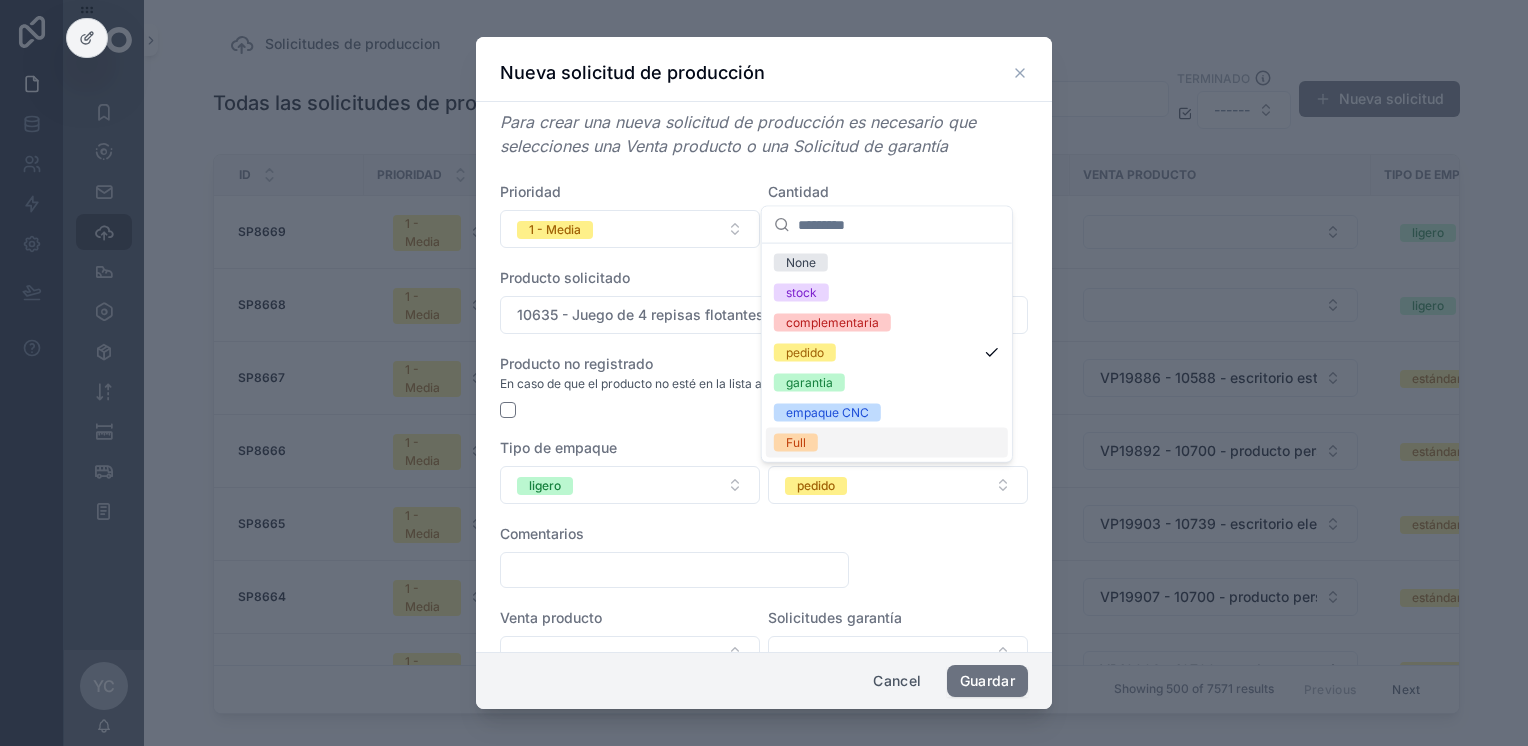 click on "Full" at bounding box center (887, 443) 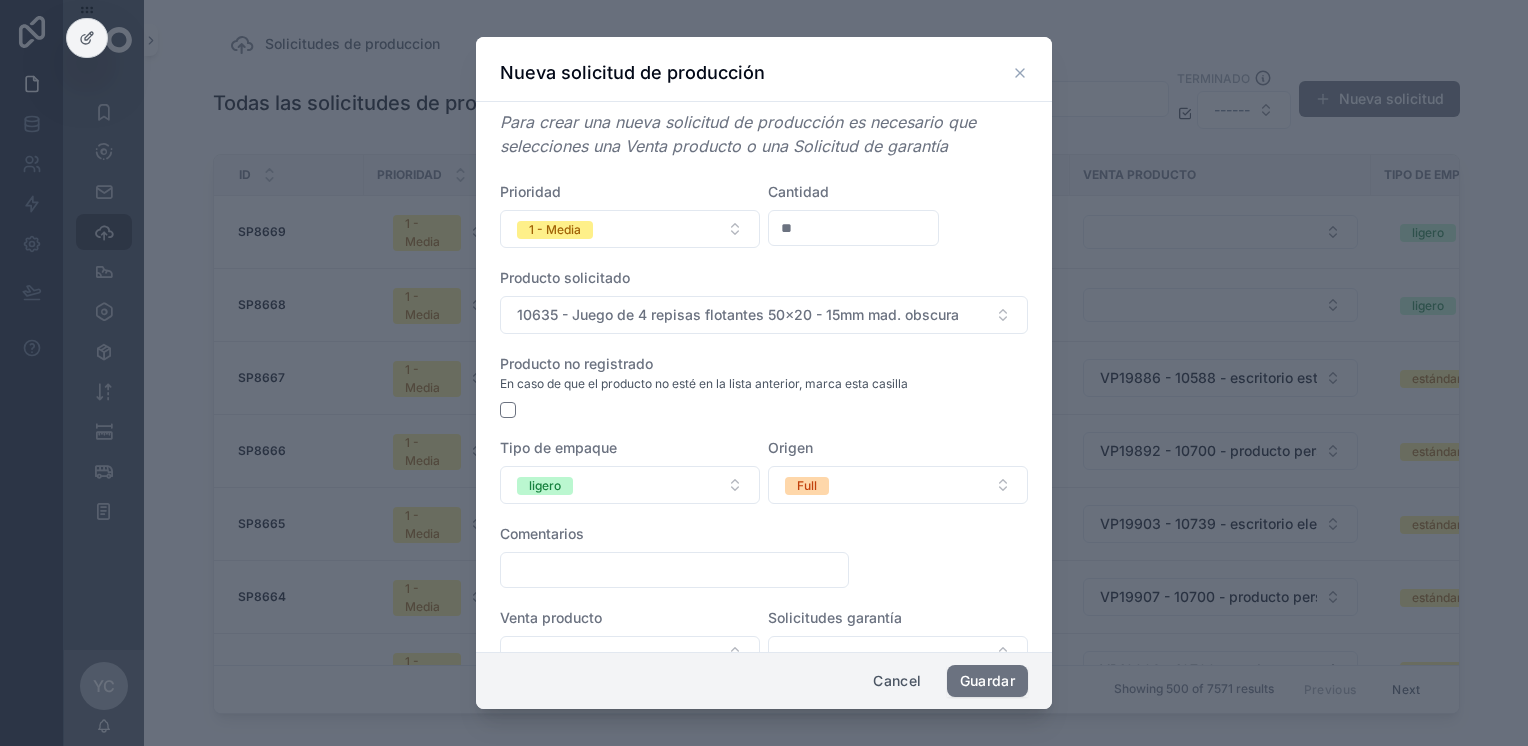 click at bounding box center (674, 570) 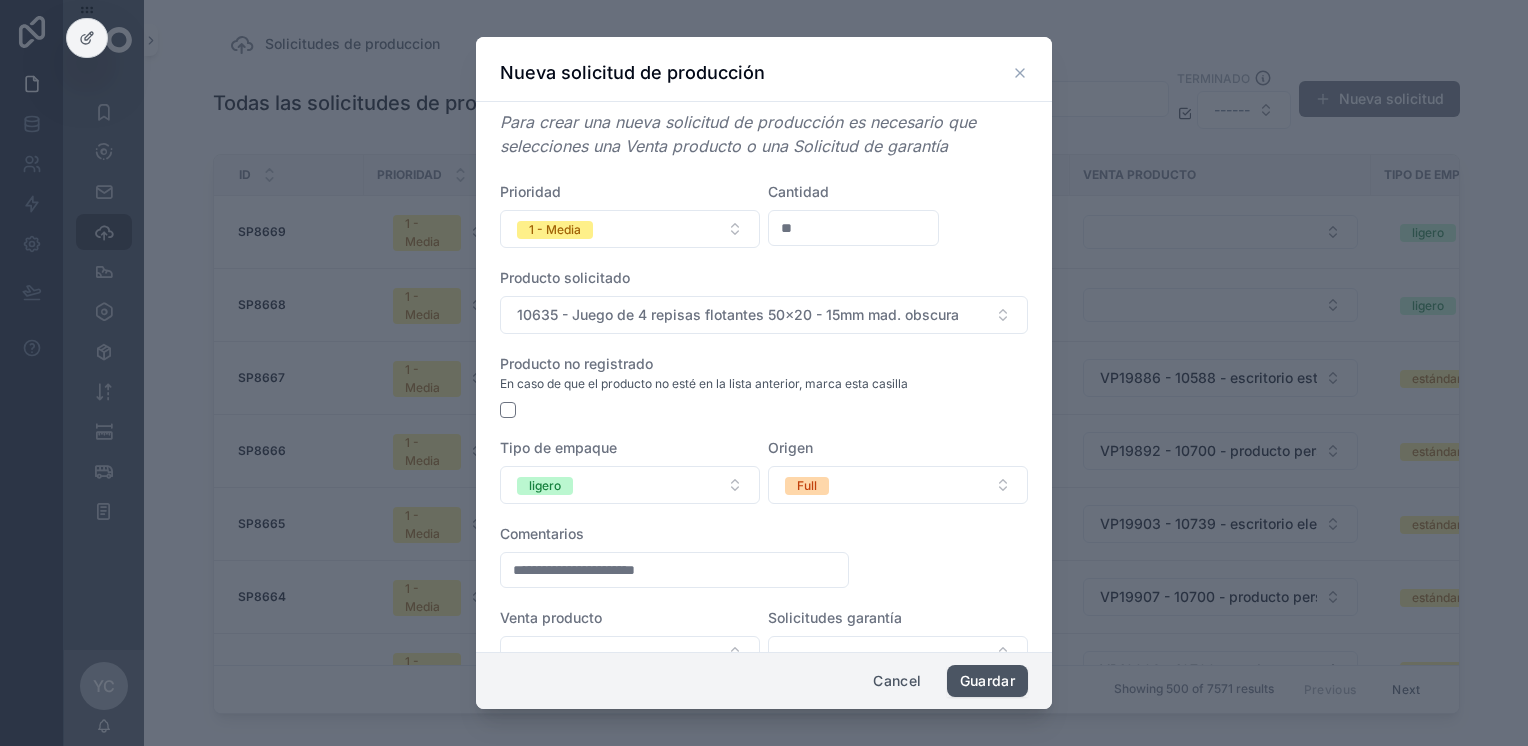 type on "**********" 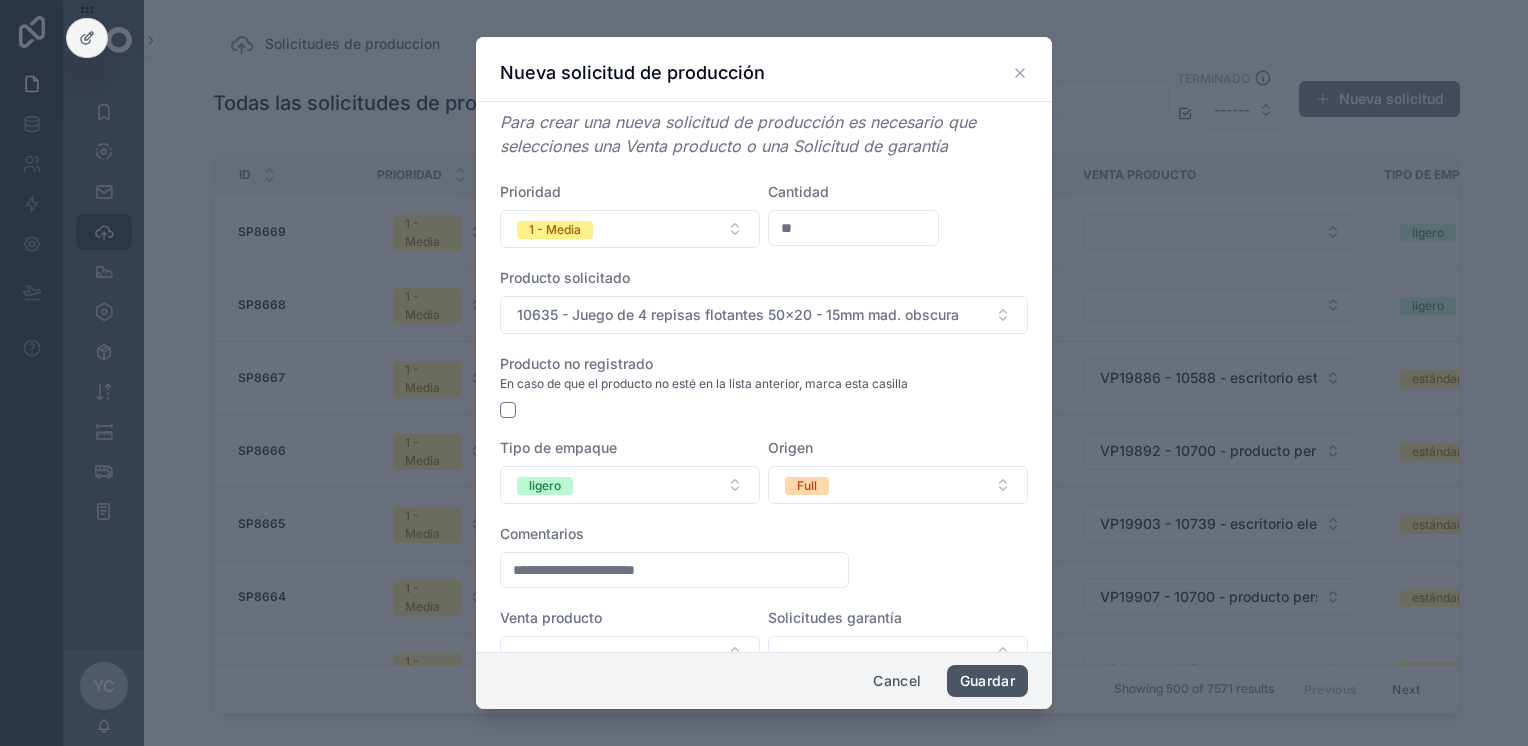 click on "Guardar" at bounding box center (987, 681) 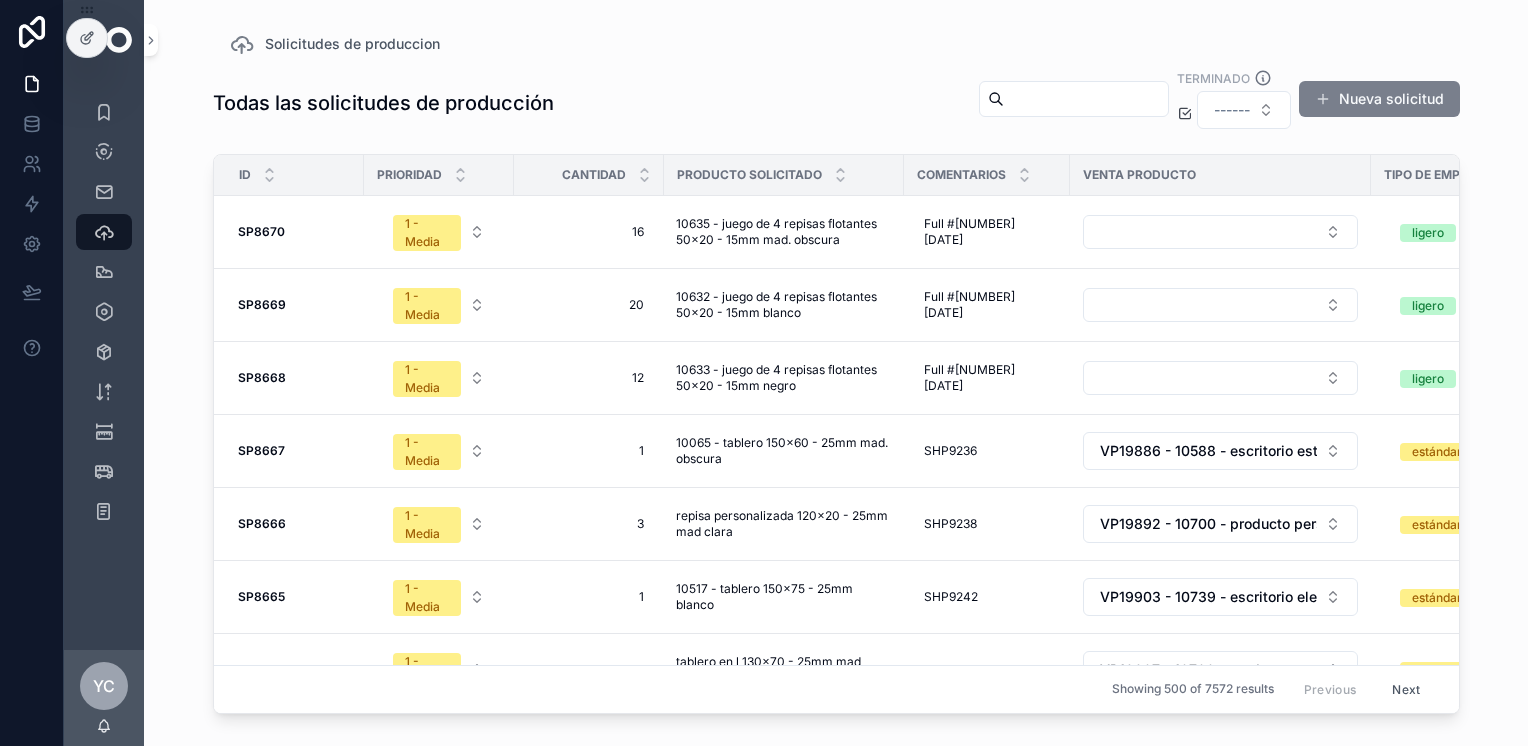 click on "Nueva solicitud" at bounding box center (1379, 99) 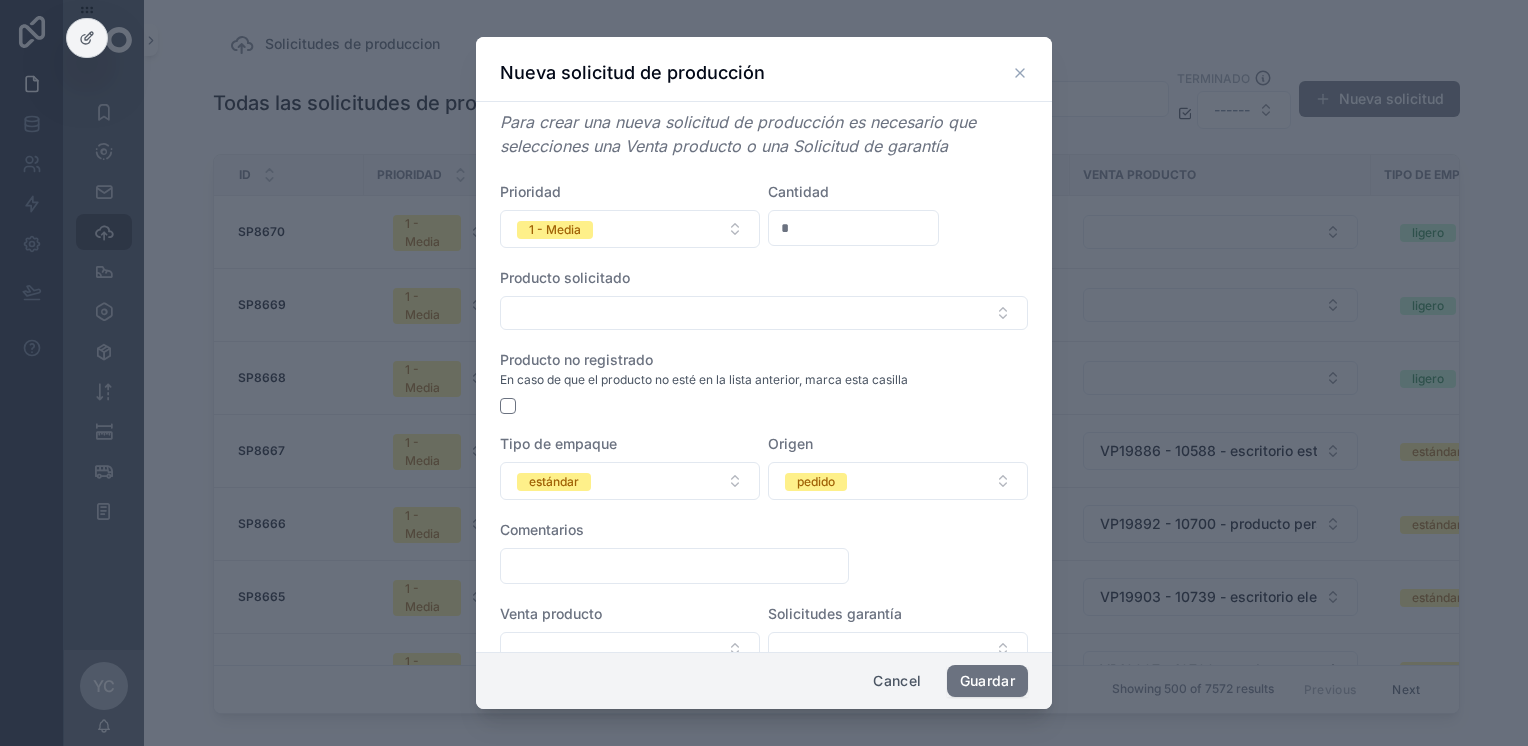 click at bounding box center (674, 566) 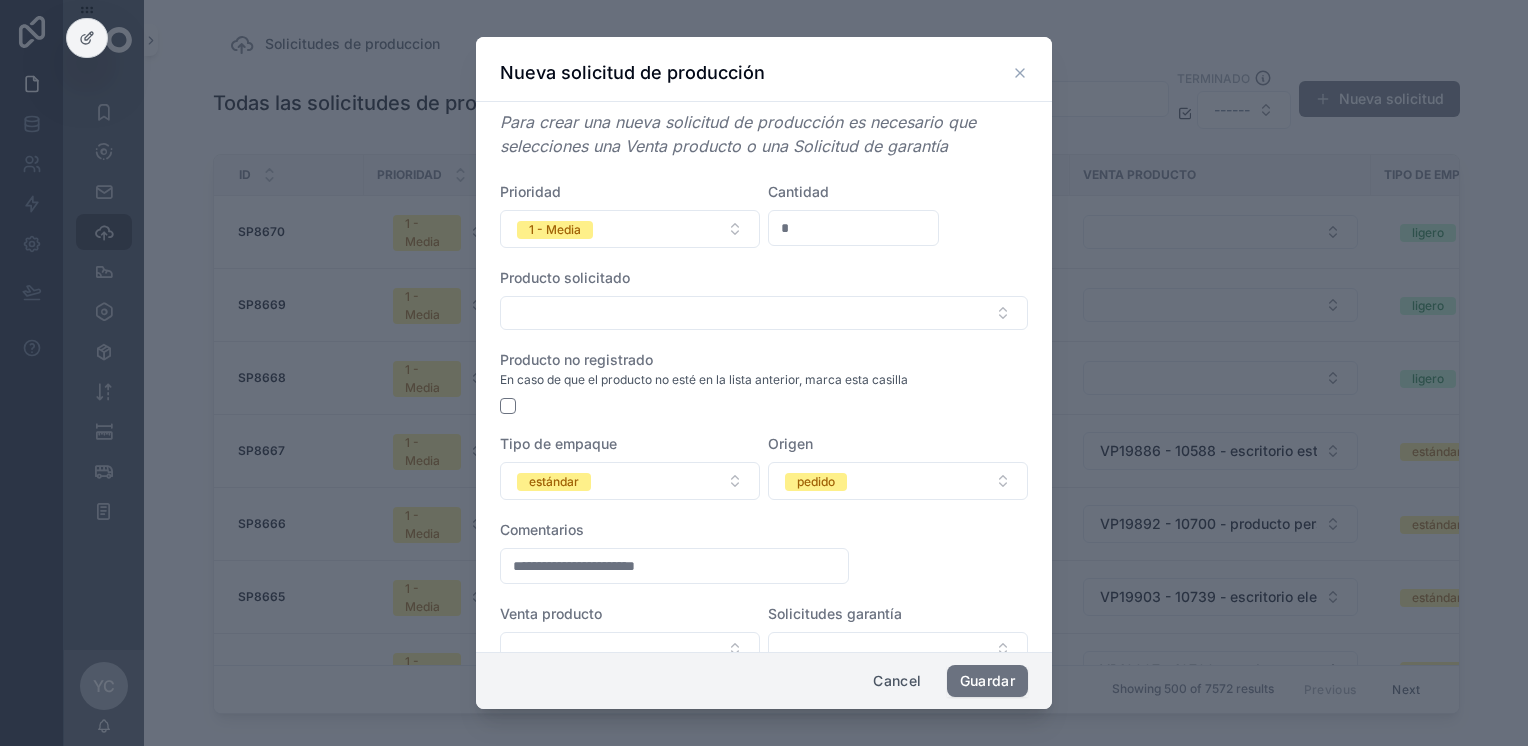 type on "**********" 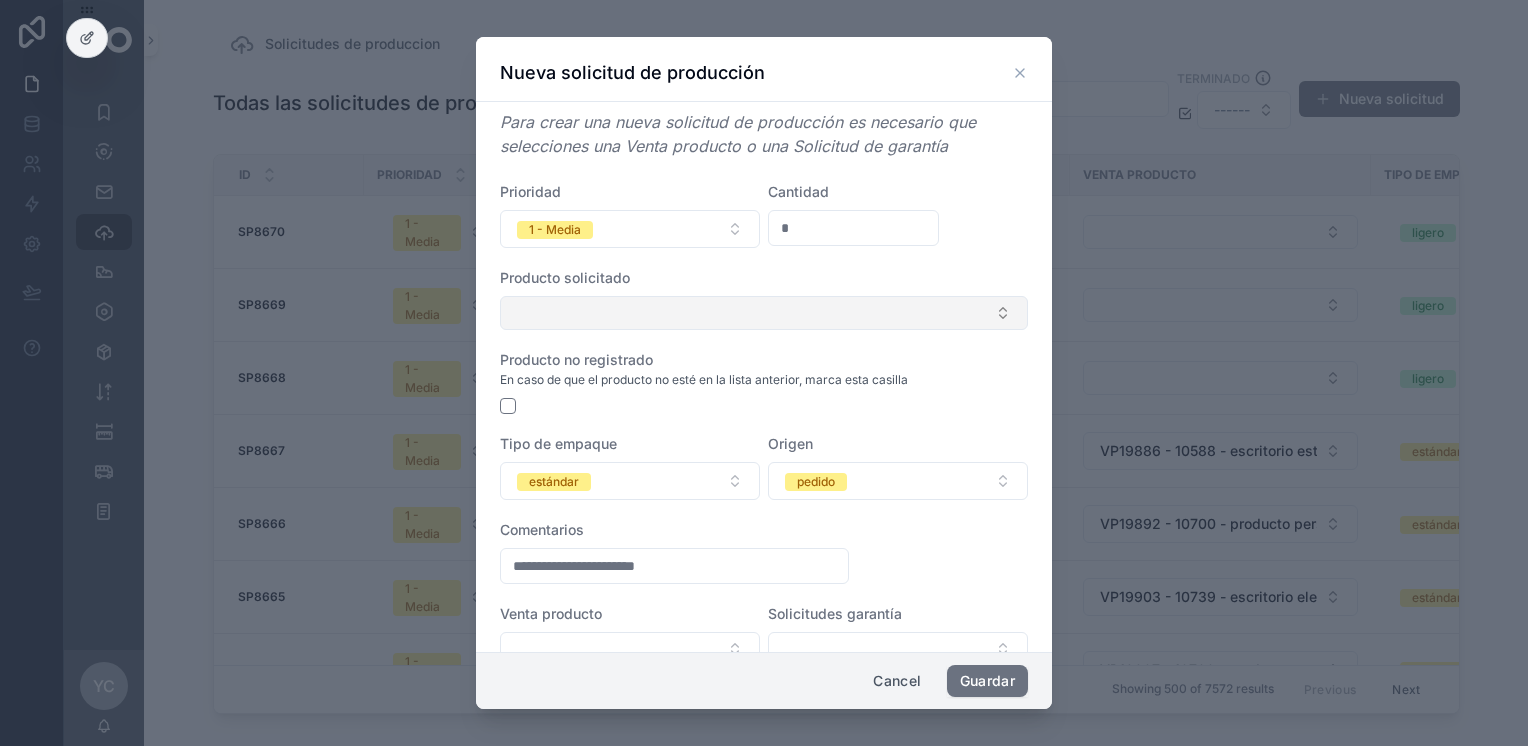 type on "*" 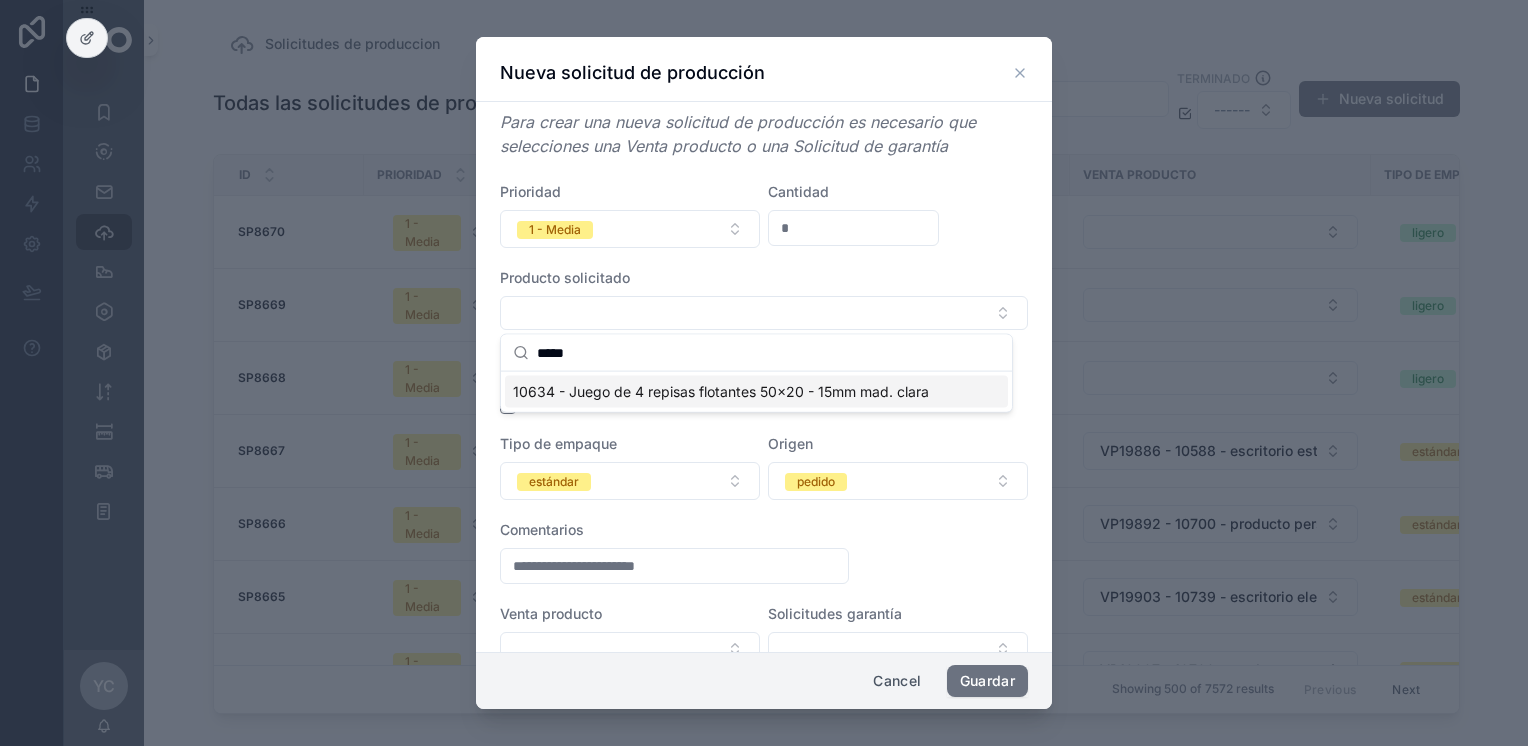 type on "*****" 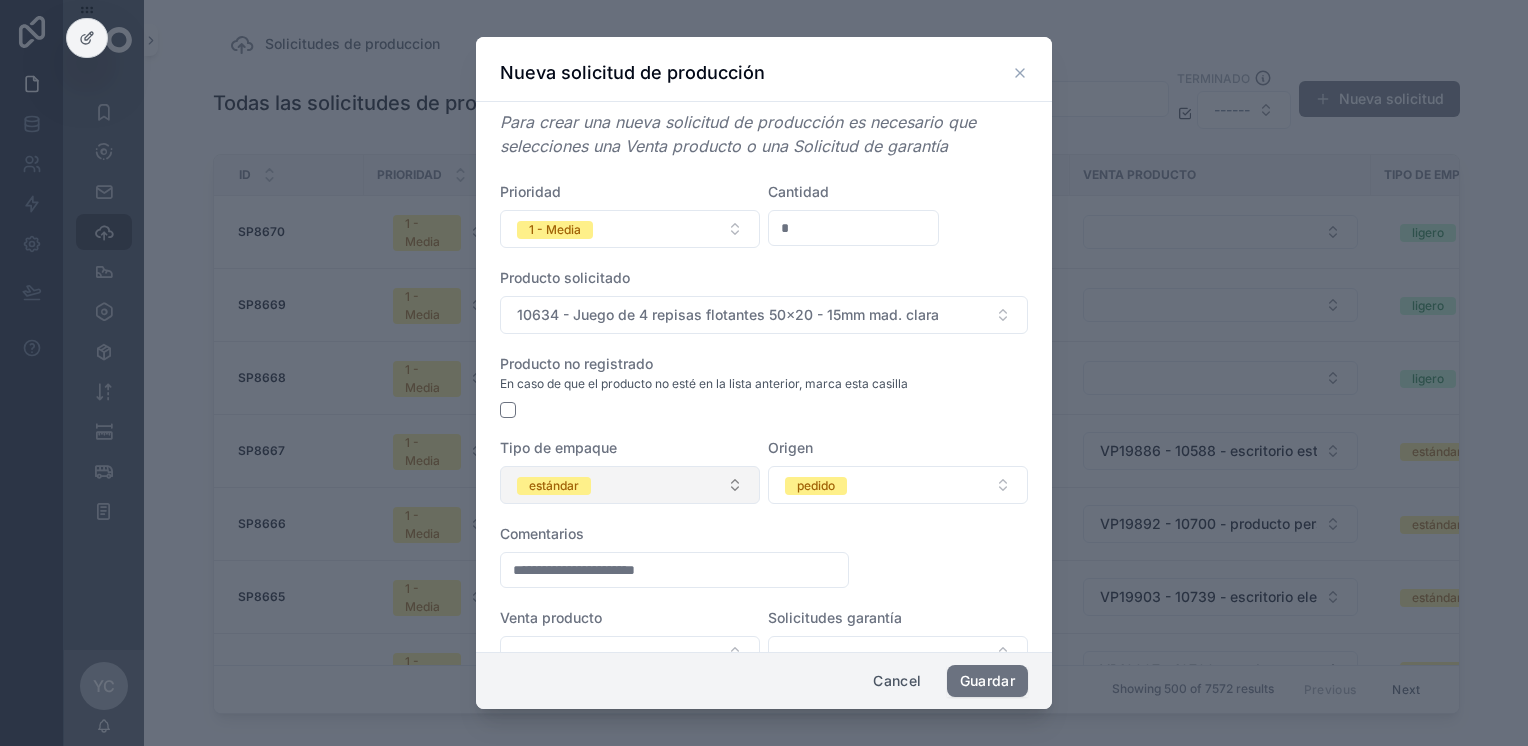 click on "estándar" at bounding box center (630, 485) 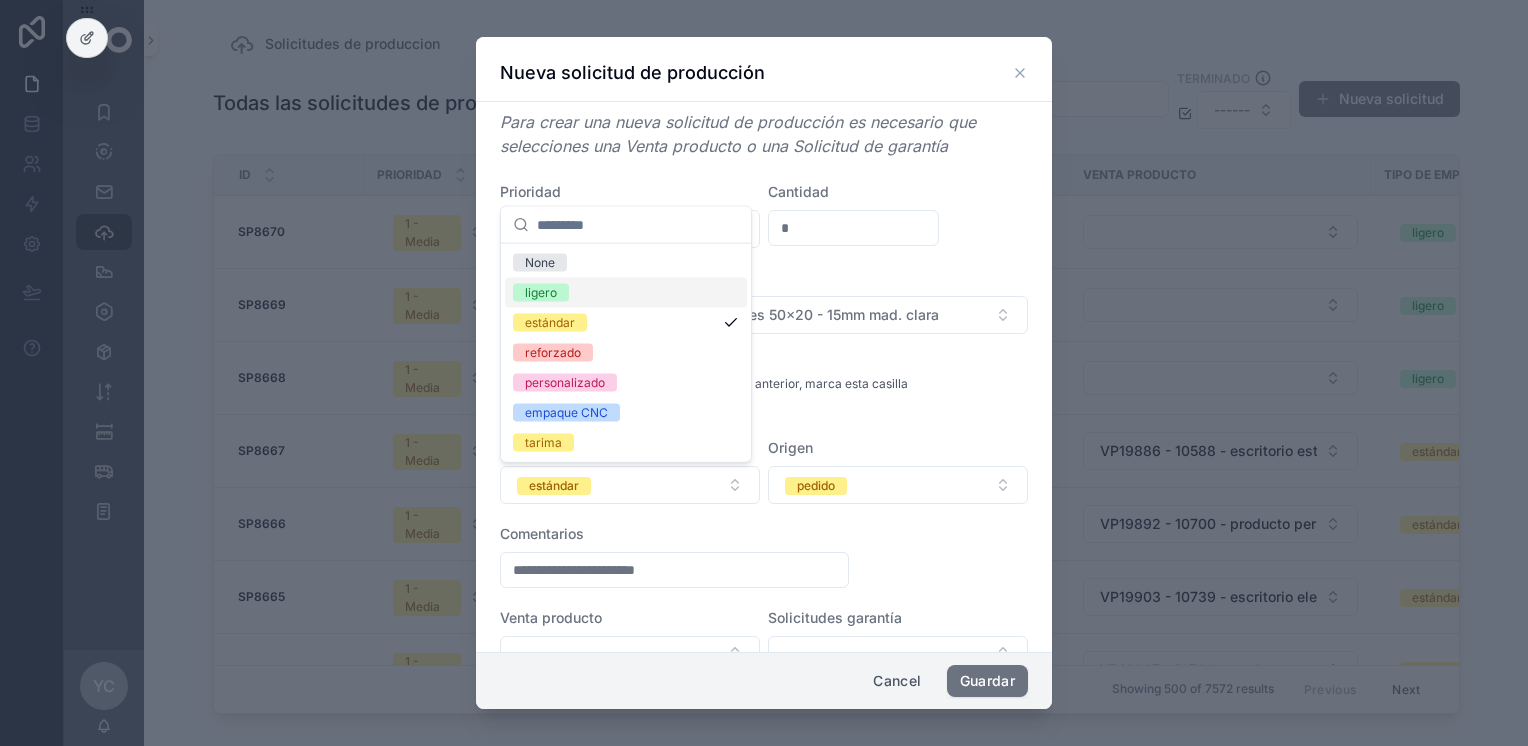 click on "ligero" at bounding box center (626, 293) 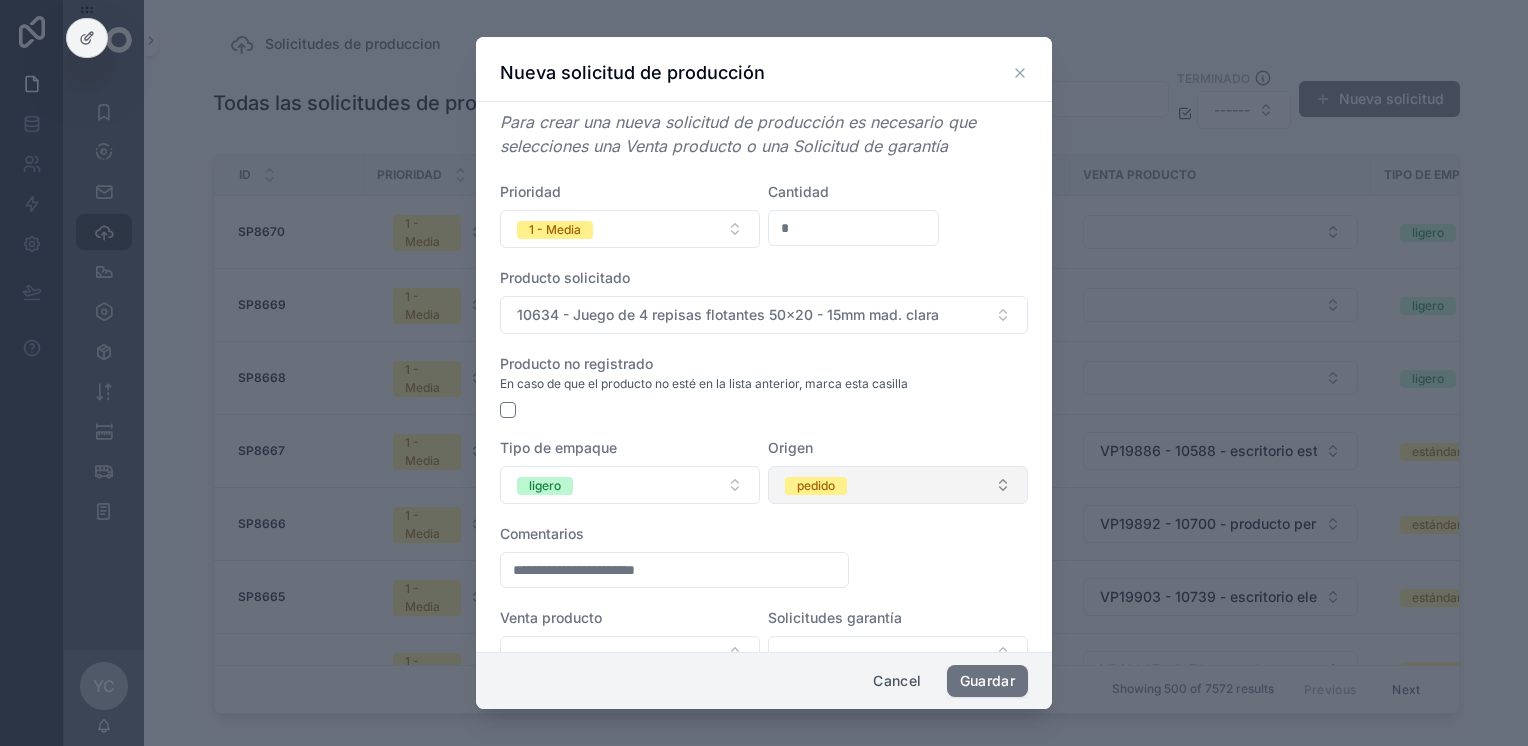 click on "pedido" at bounding box center [898, 485] 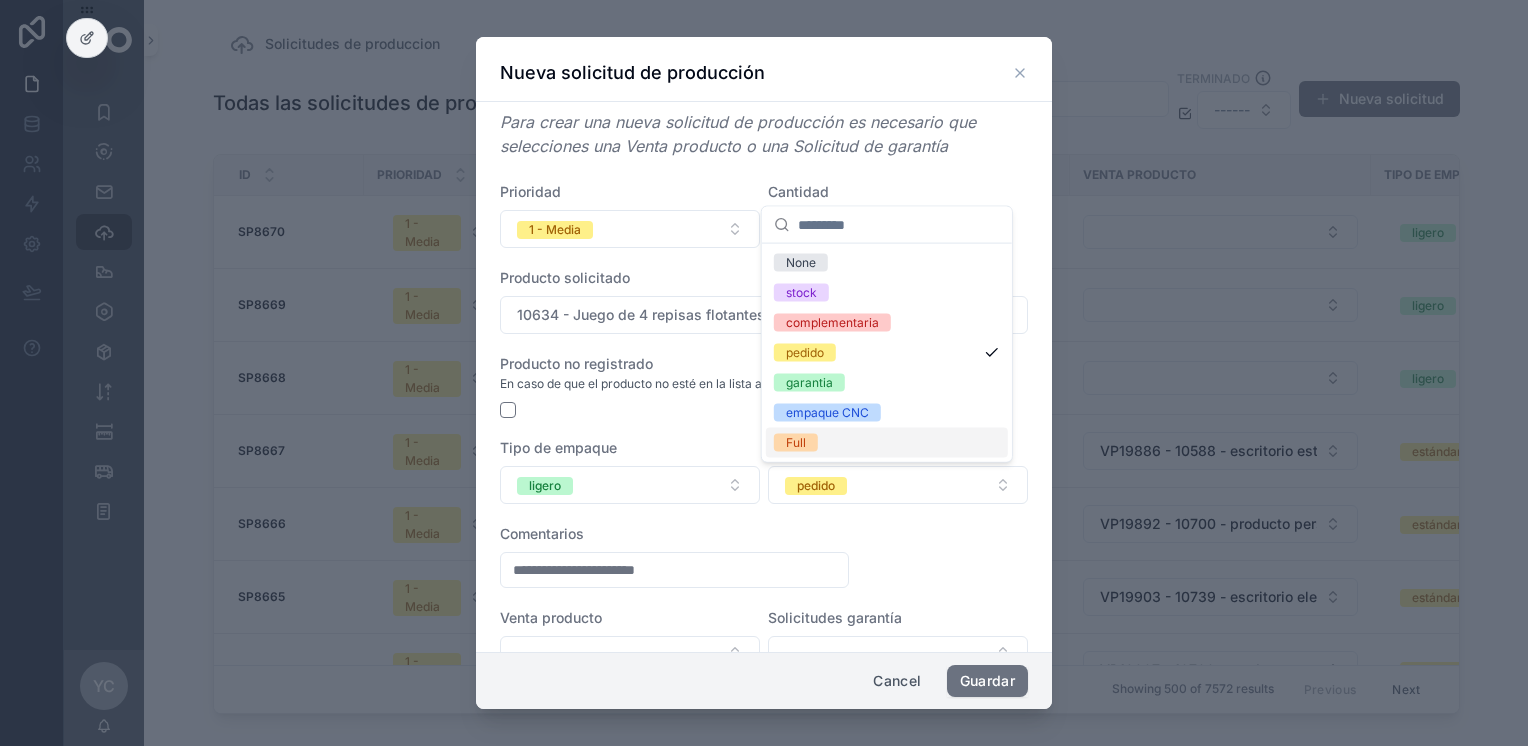 click on "Full" at bounding box center (887, 443) 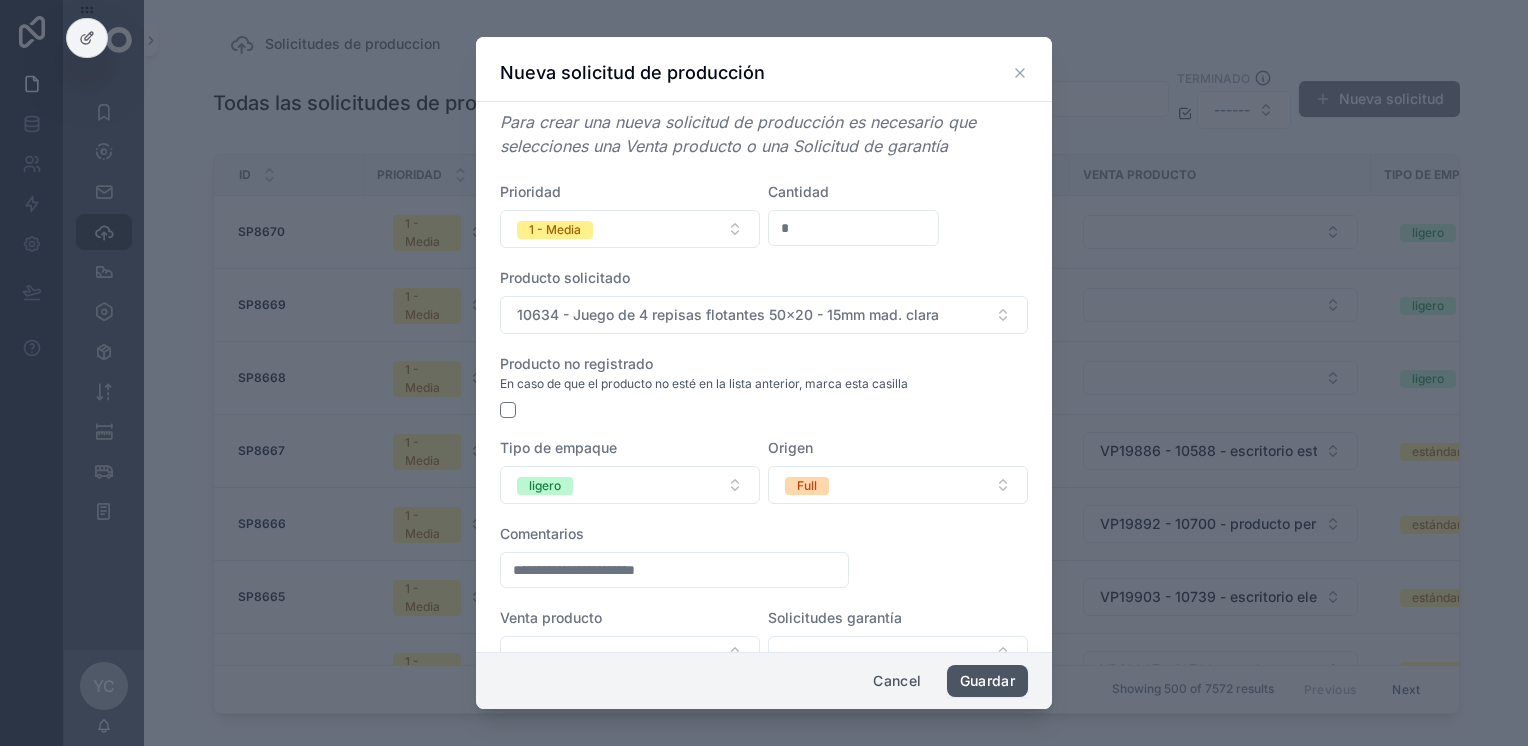 click on "Guardar" at bounding box center (987, 681) 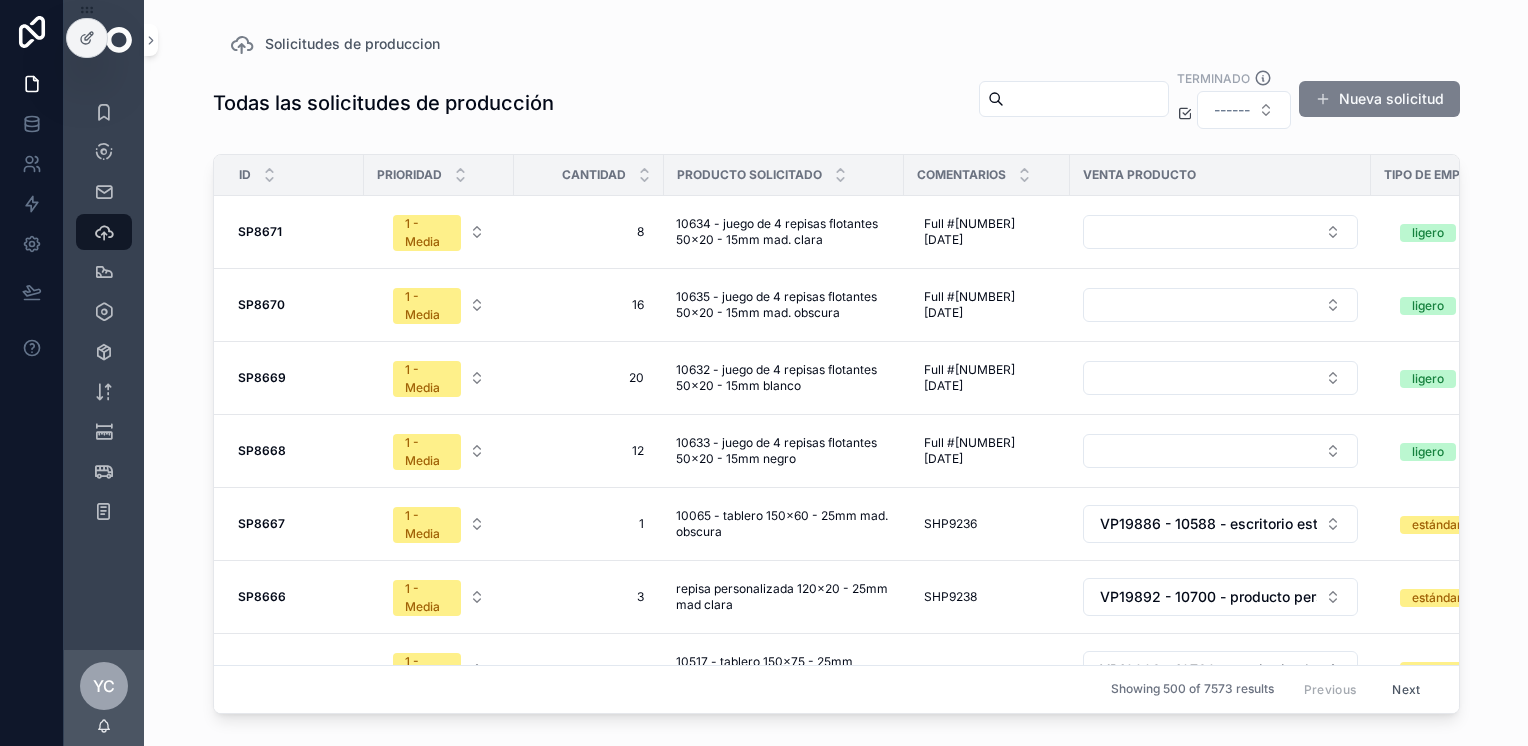 click on "Nueva solicitud" at bounding box center [1379, 99] 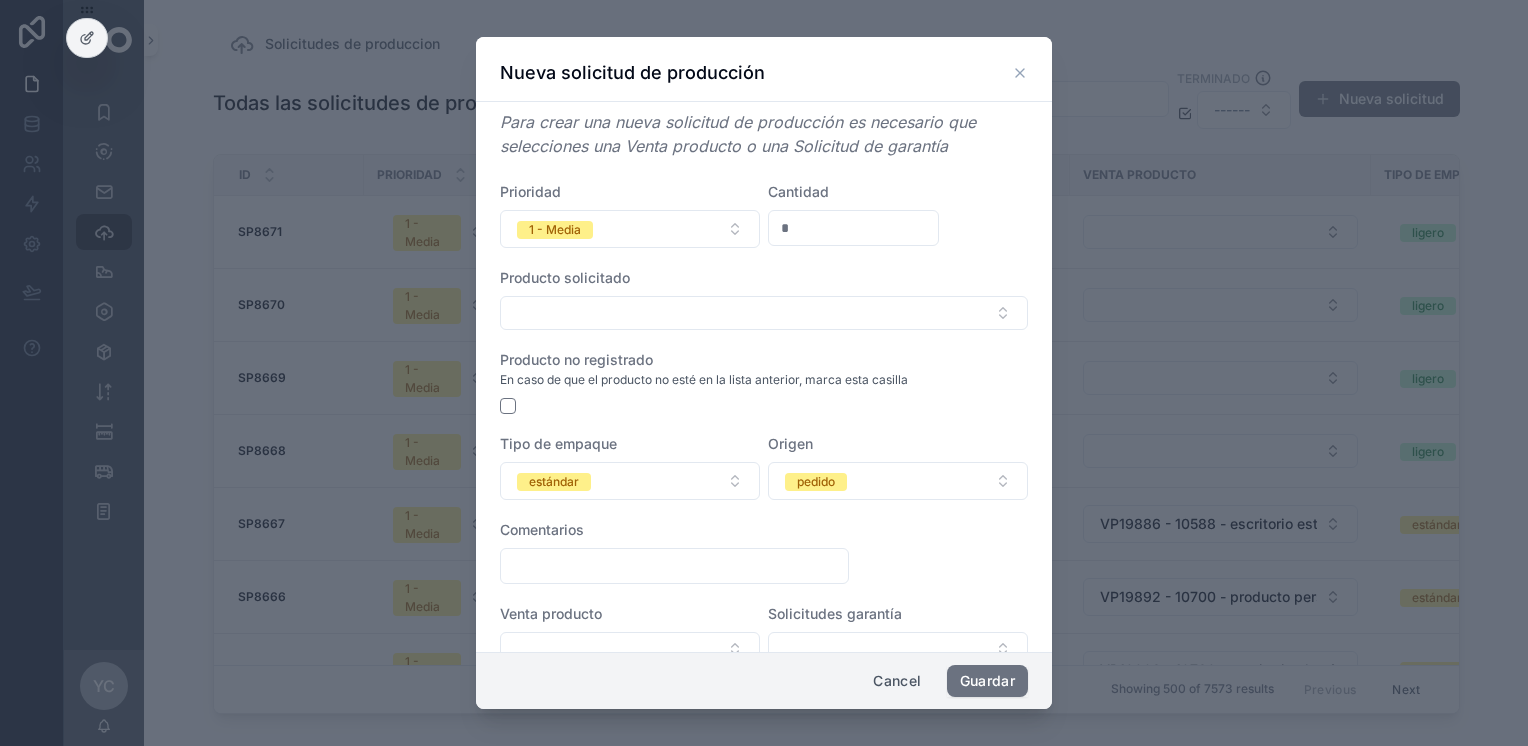 click on "*" at bounding box center [853, 228] 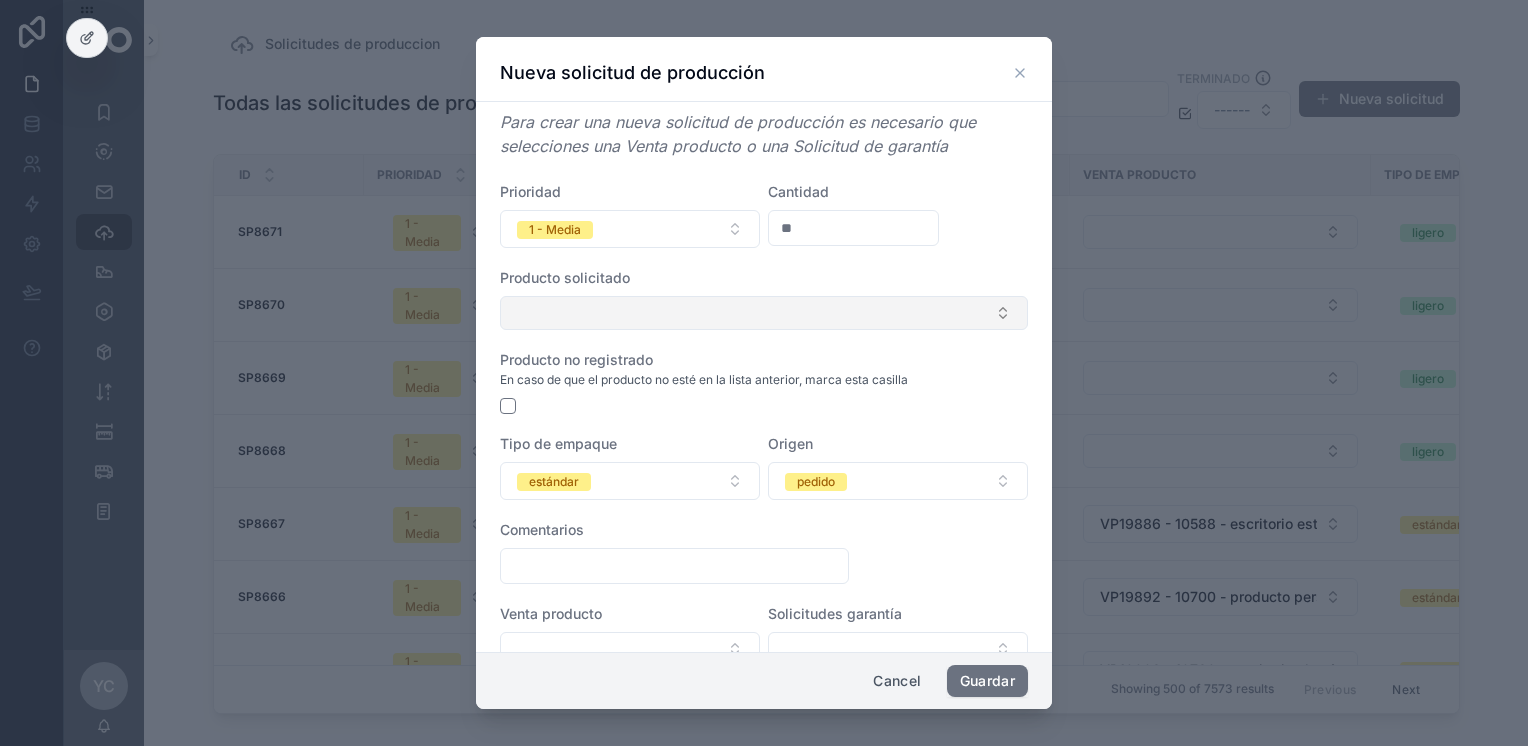 type on "**" 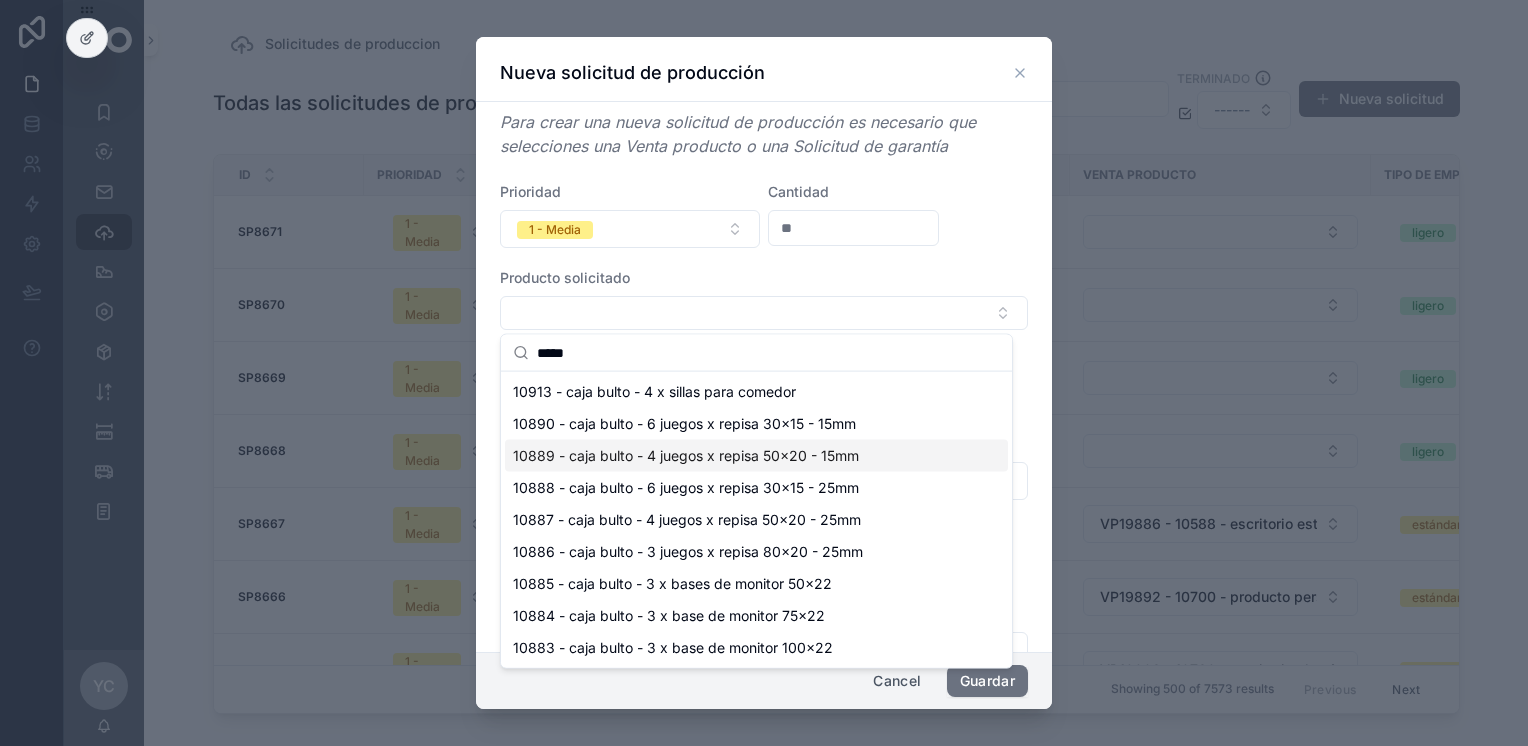 type on "*****" 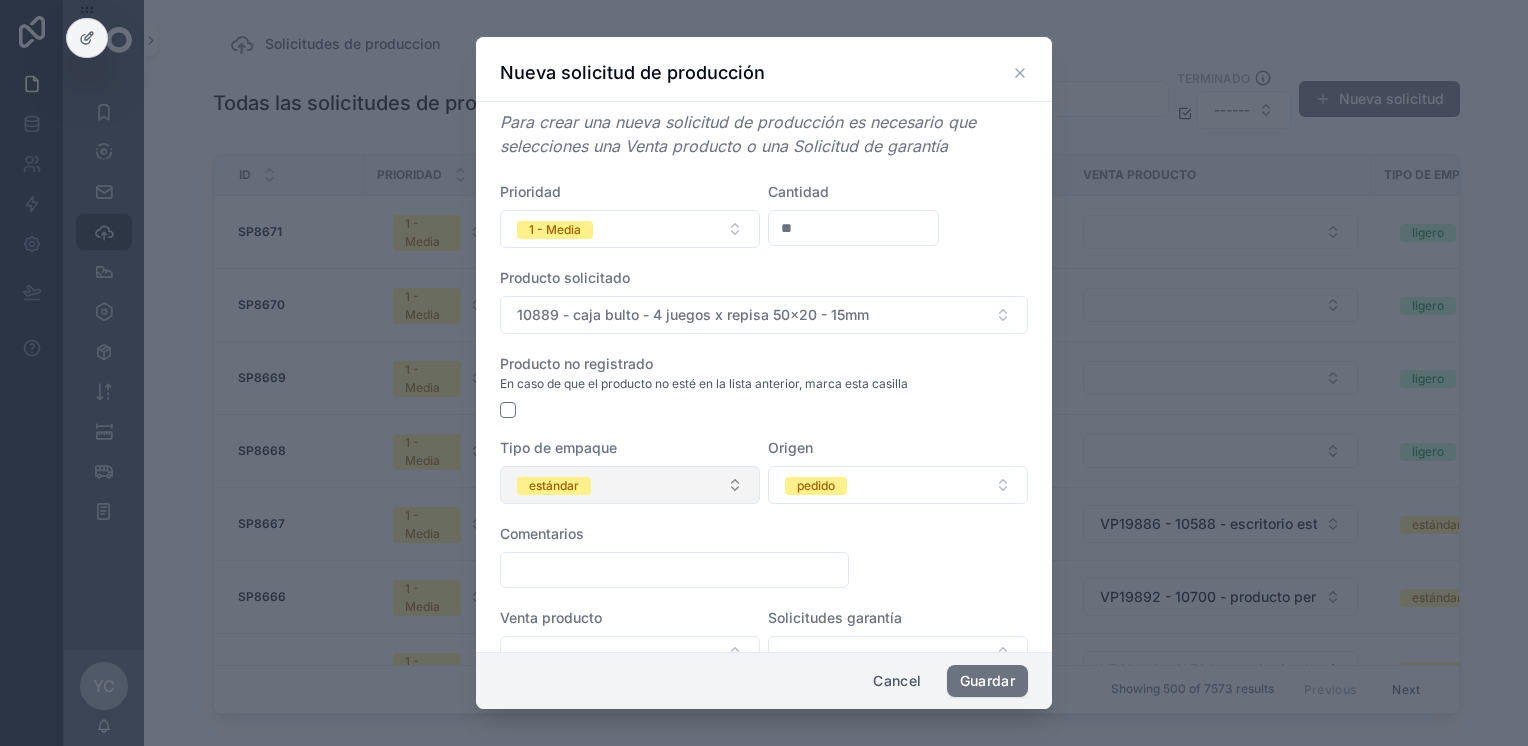 click on "estándar" at bounding box center (630, 485) 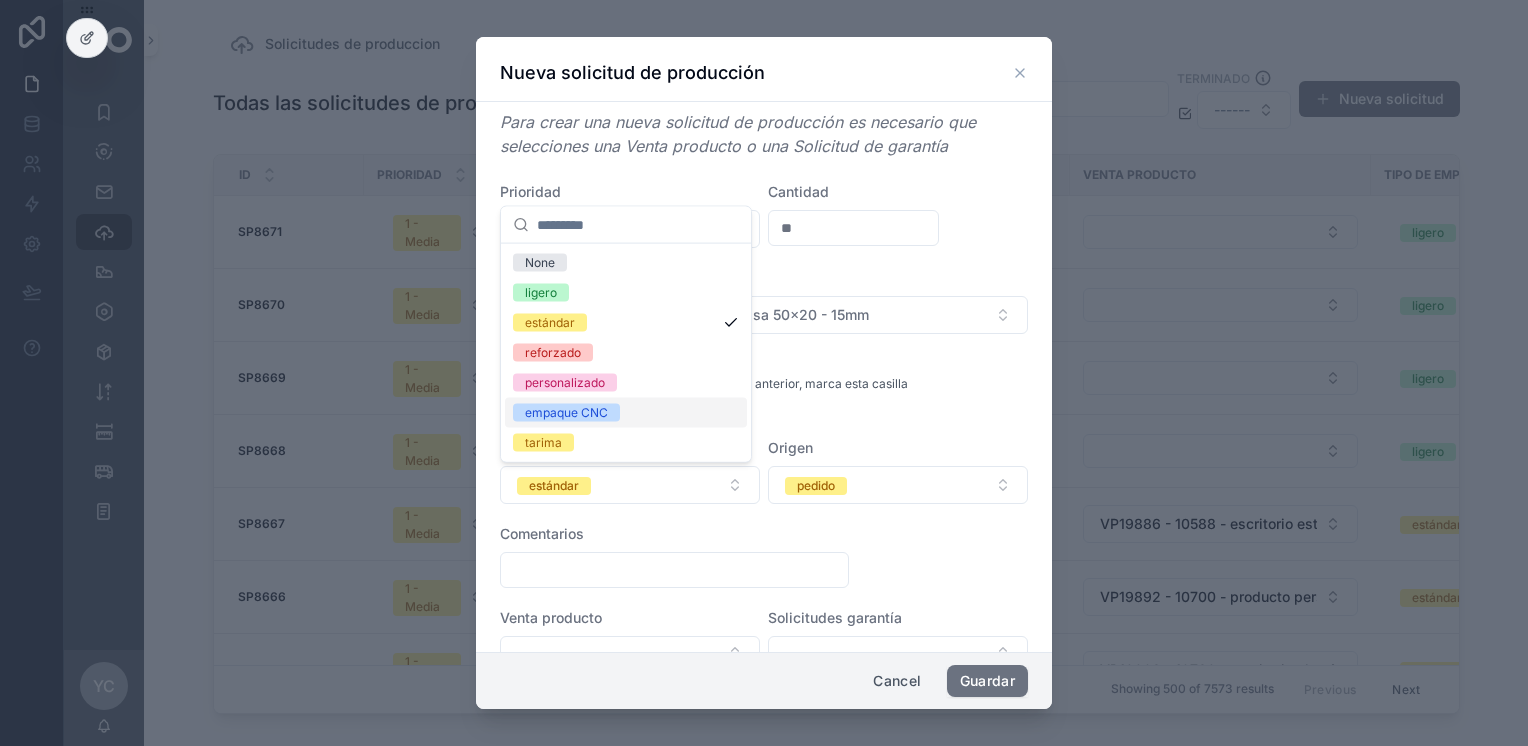 click on "empaque CNC" at bounding box center (566, 413) 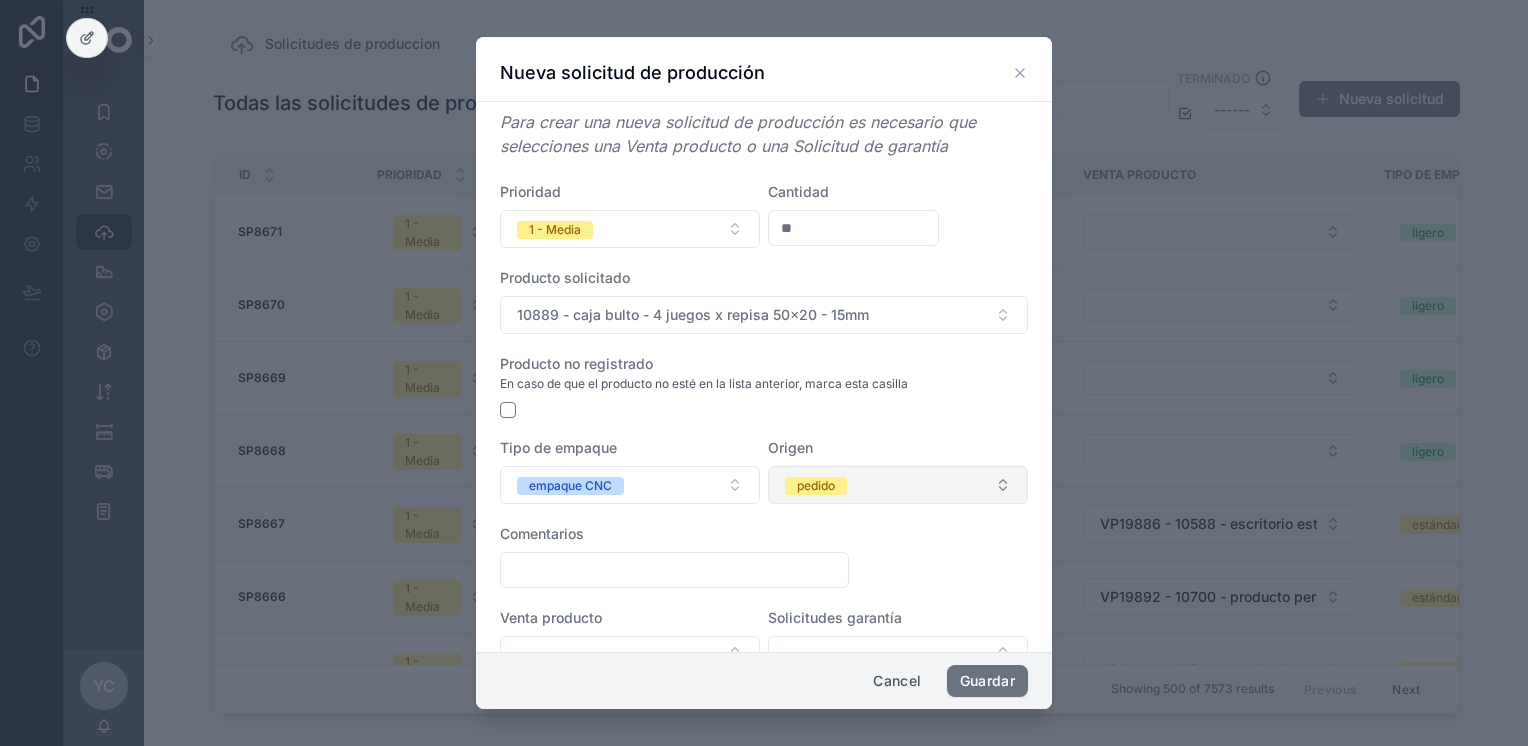 click on "pedido" at bounding box center (898, 485) 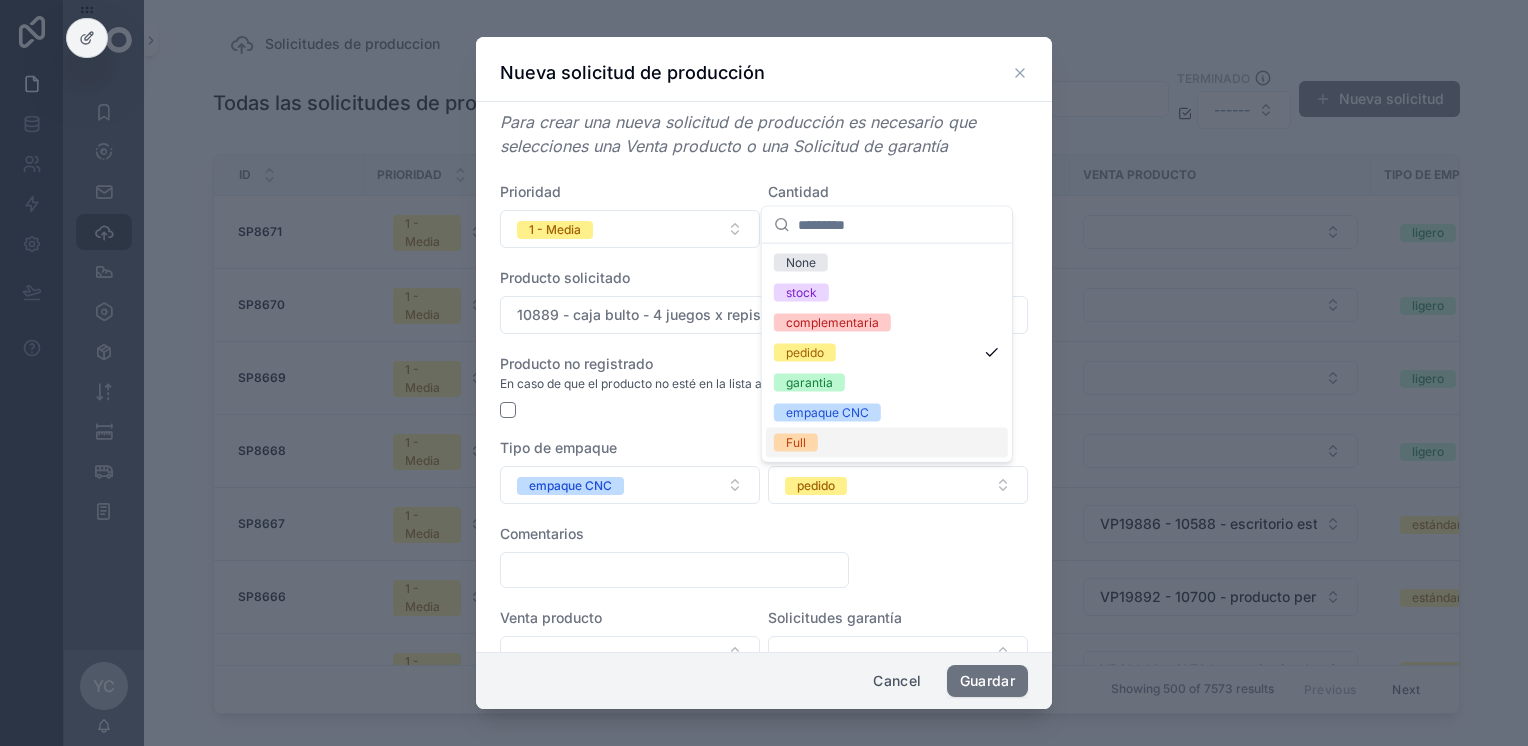 click on "empaque CNC" at bounding box center [827, 413] 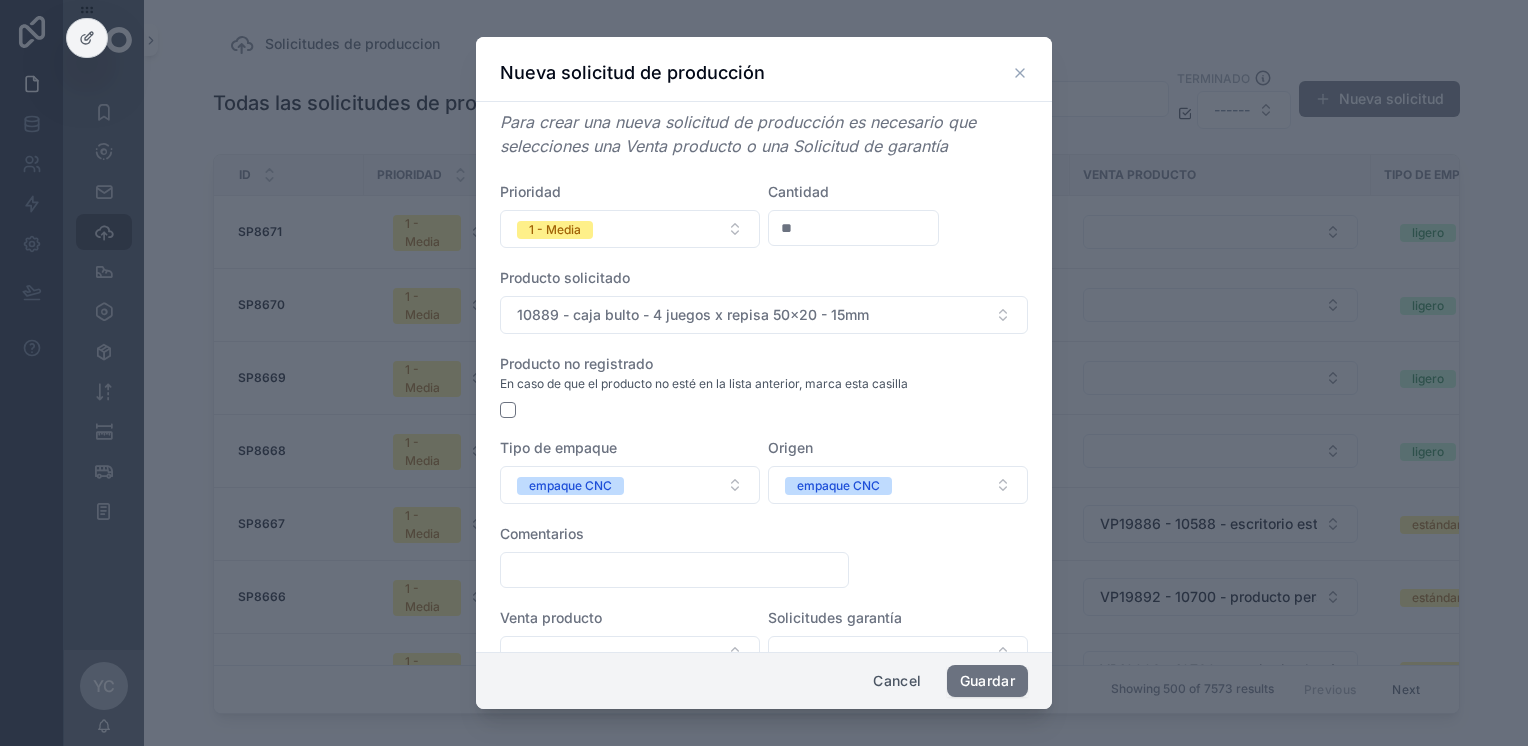 click at bounding box center [674, 570] 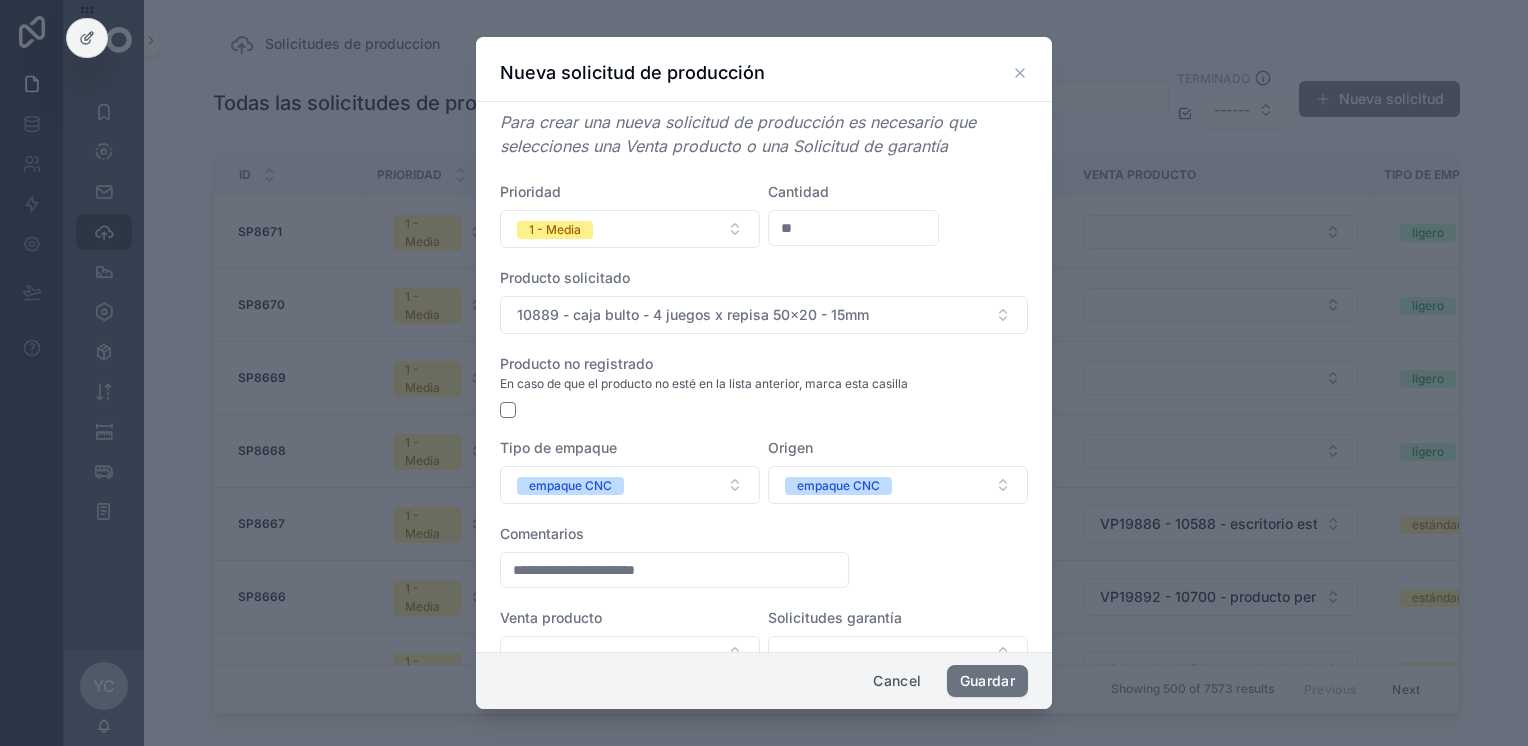 type on "**********" 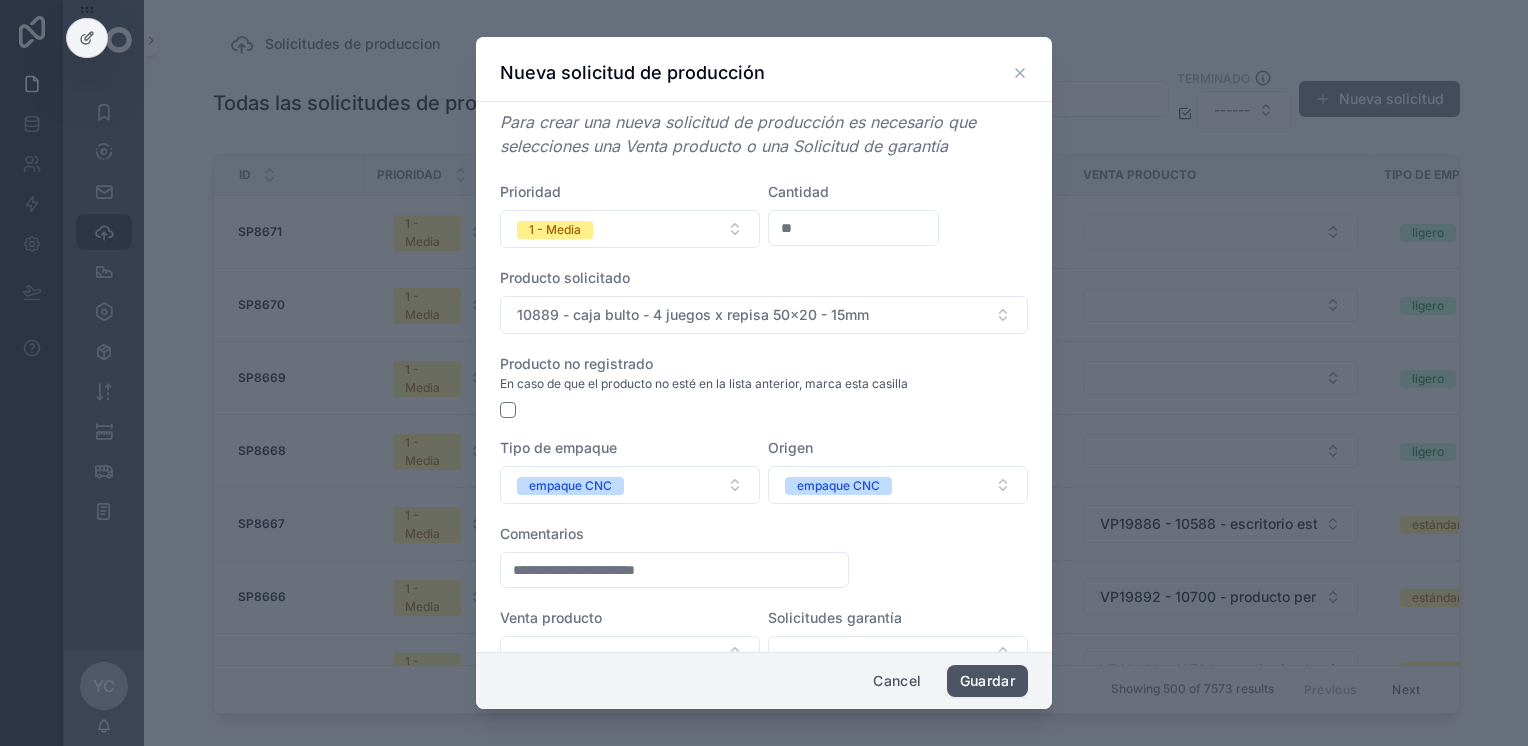 click on "Guardar" at bounding box center [987, 681] 